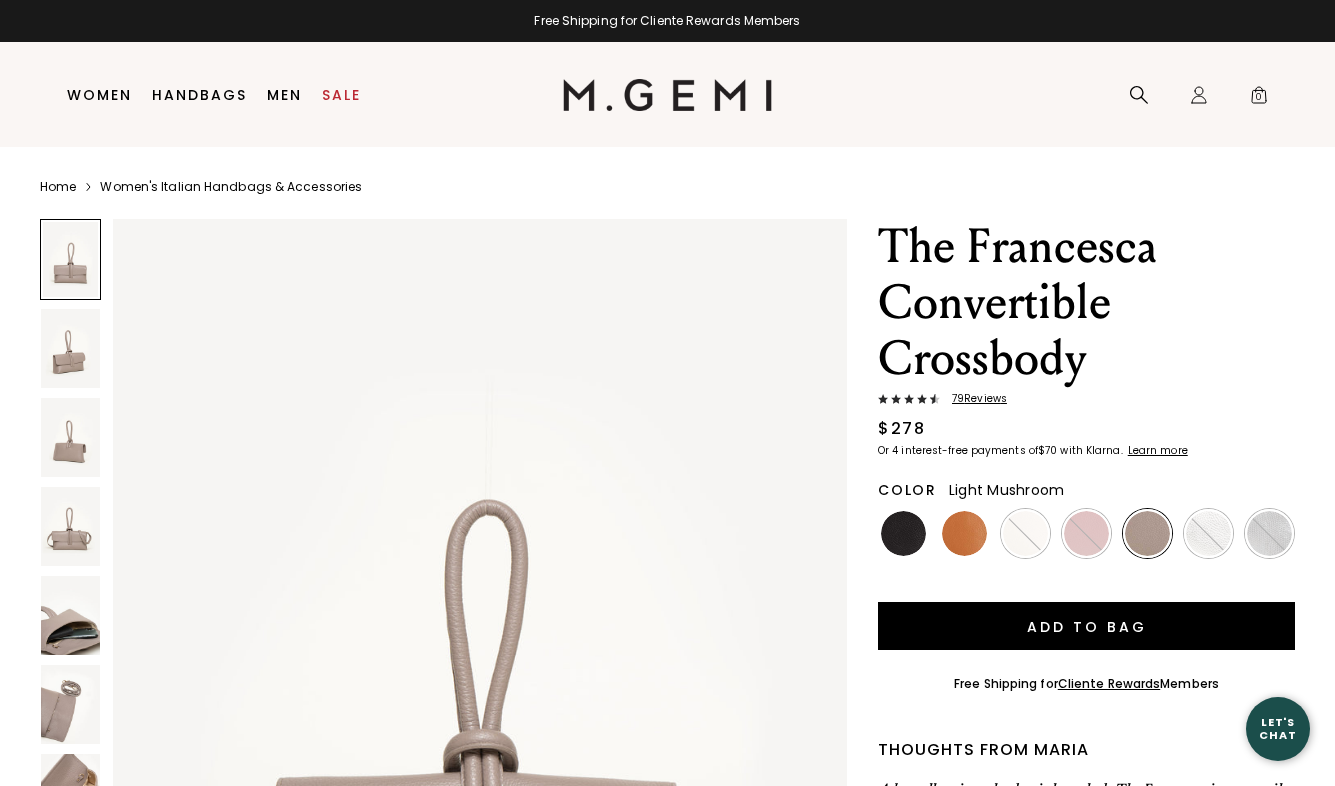 scroll, scrollTop: 0, scrollLeft: 0, axis: both 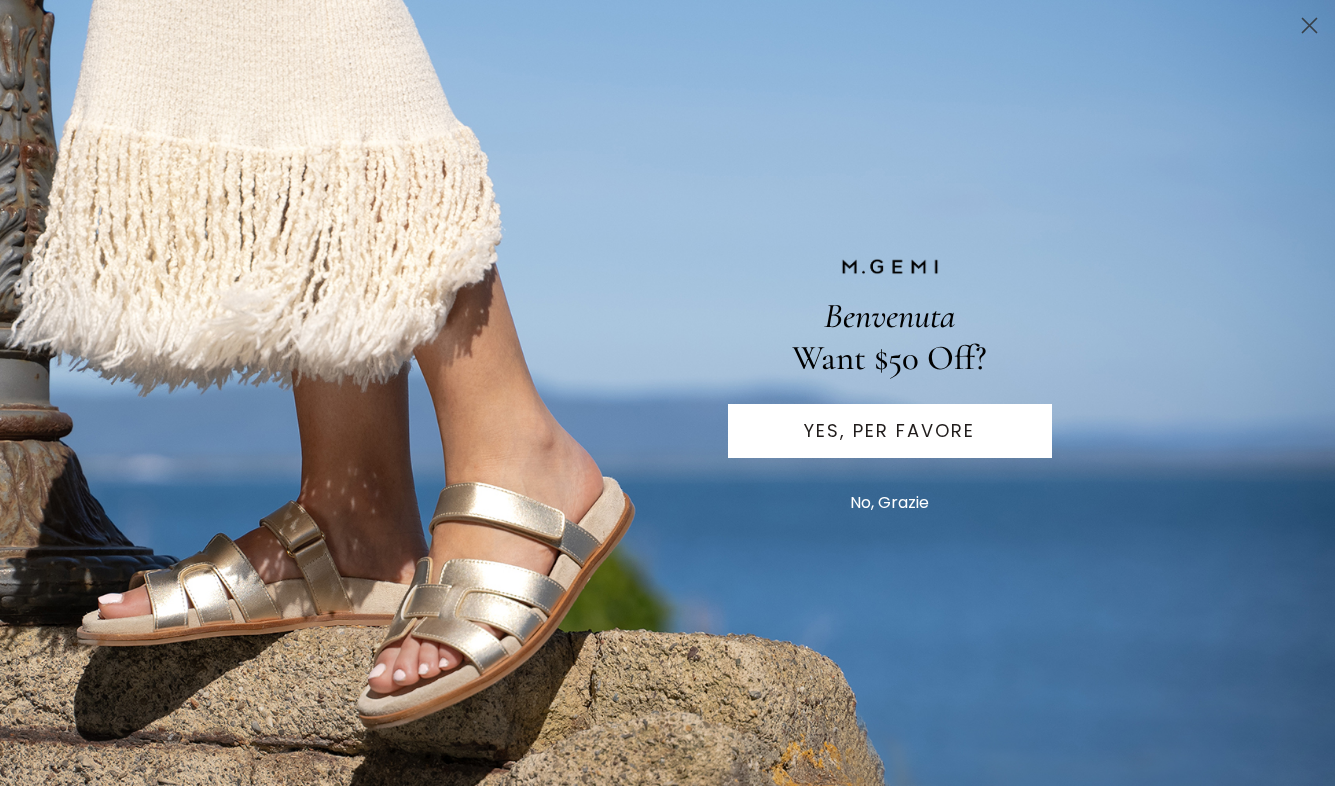 click on "No, Grazie" at bounding box center [889, 503] 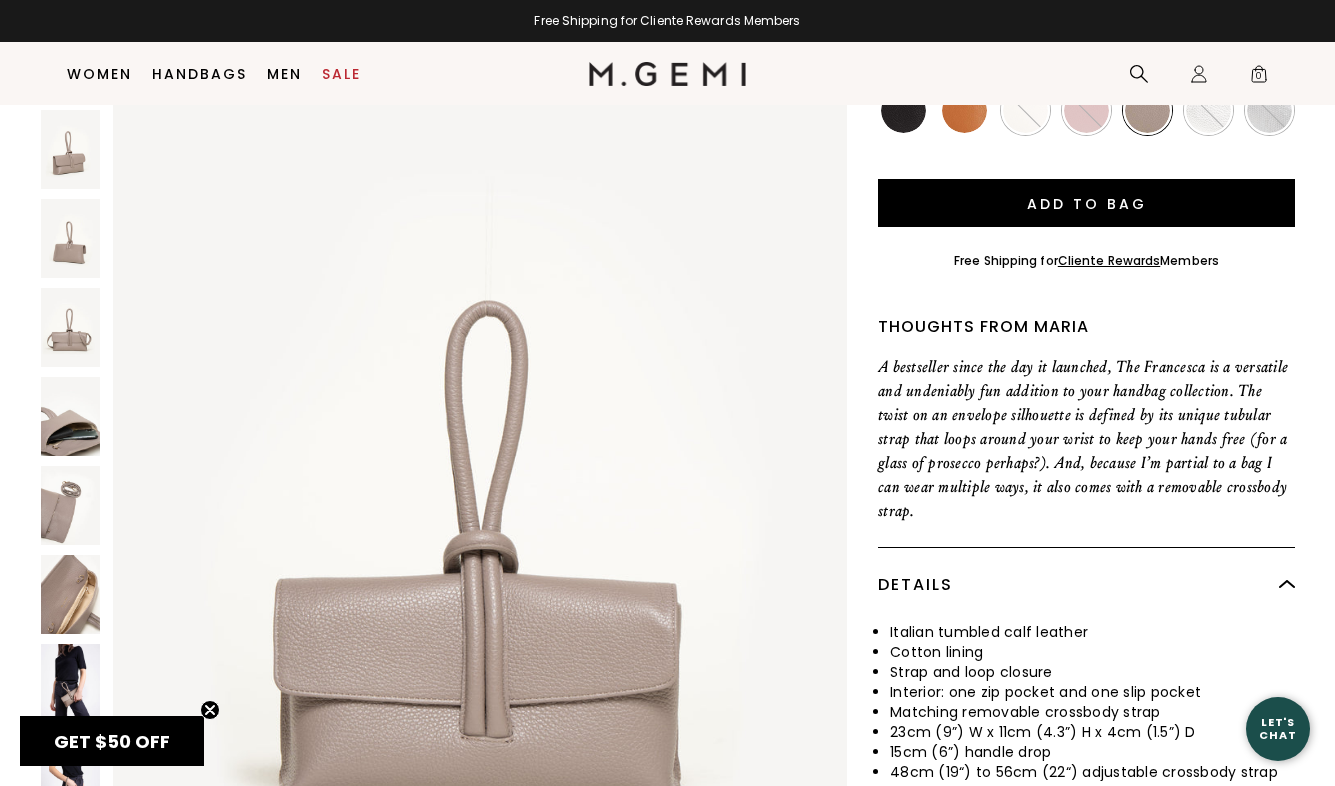 click at bounding box center [70, 327] 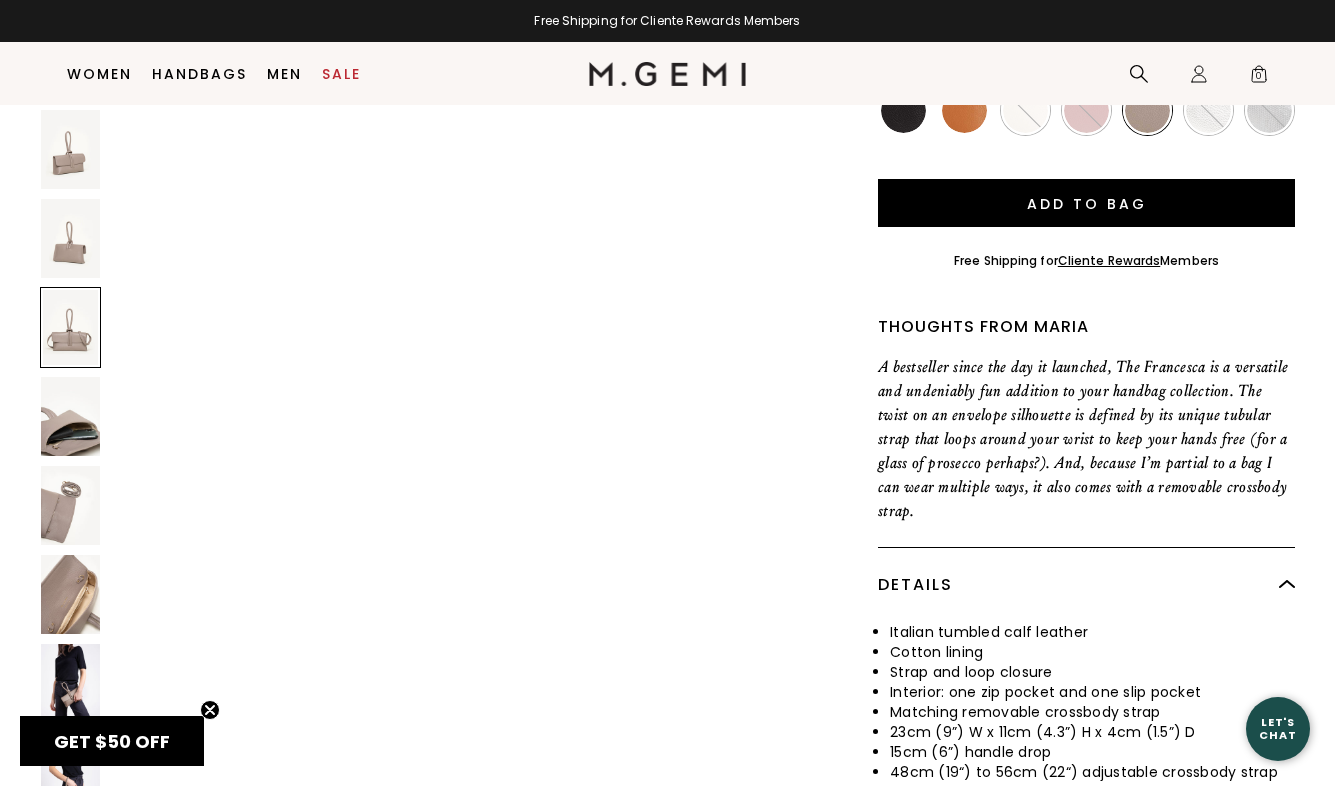 scroll, scrollTop: 2995, scrollLeft: 0, axis: vertical 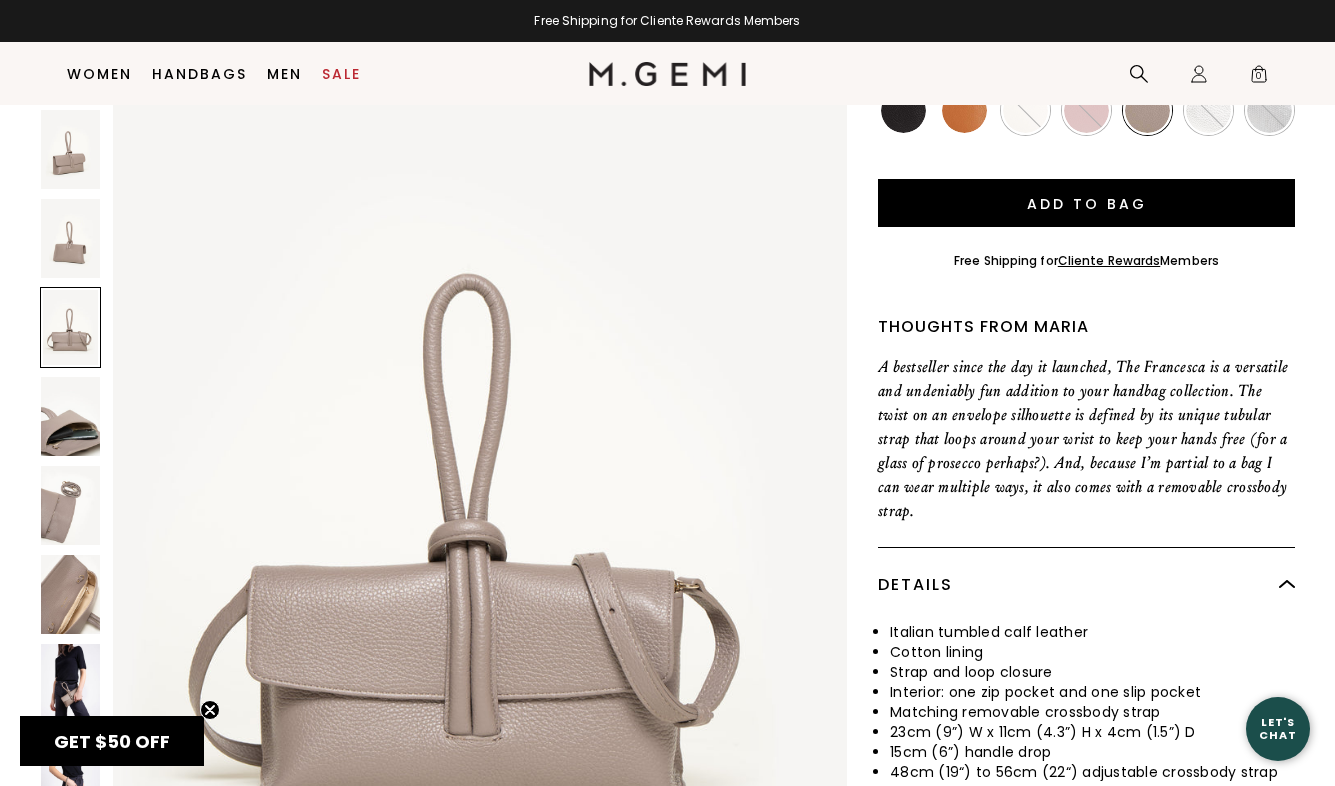 click at bounding box center [70, 149] 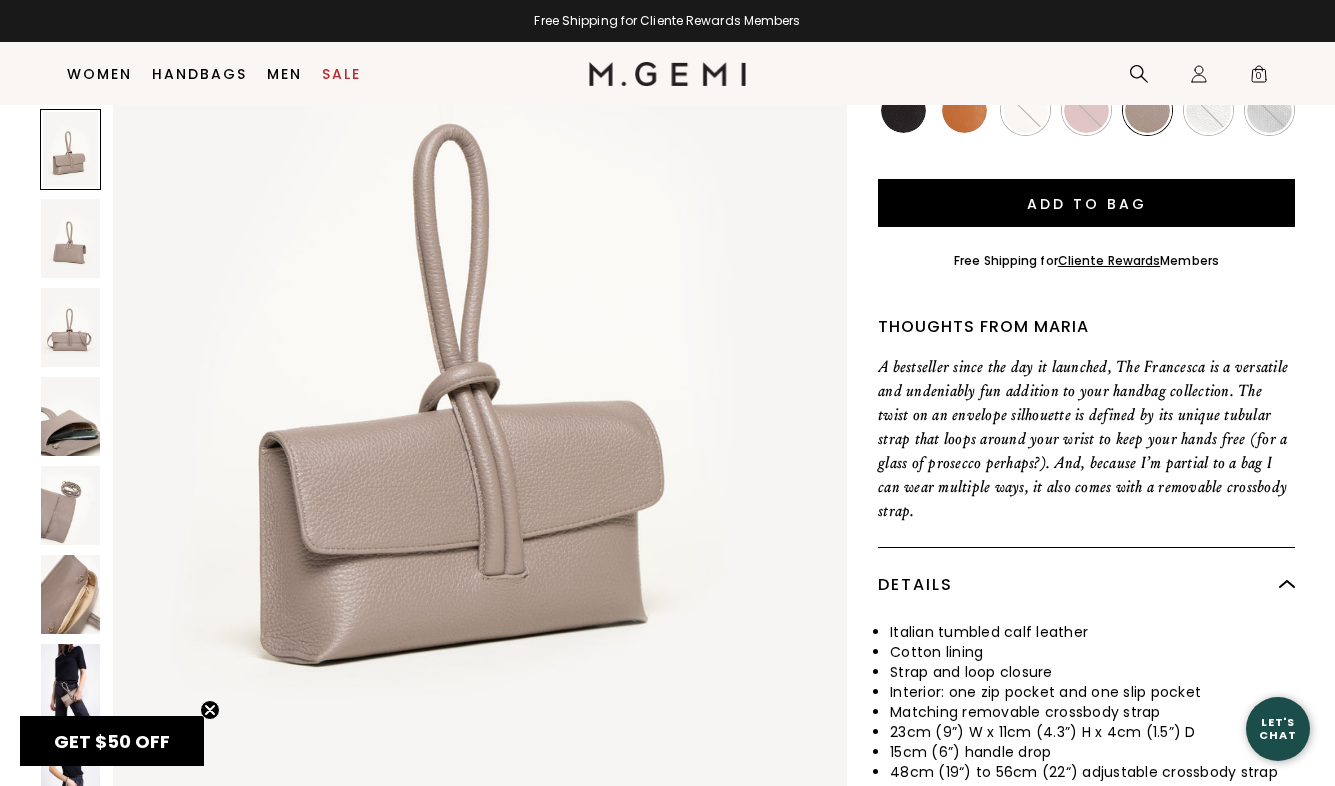 scroll, scrollTop: 998, scrollLeft: 0, axis: vertical 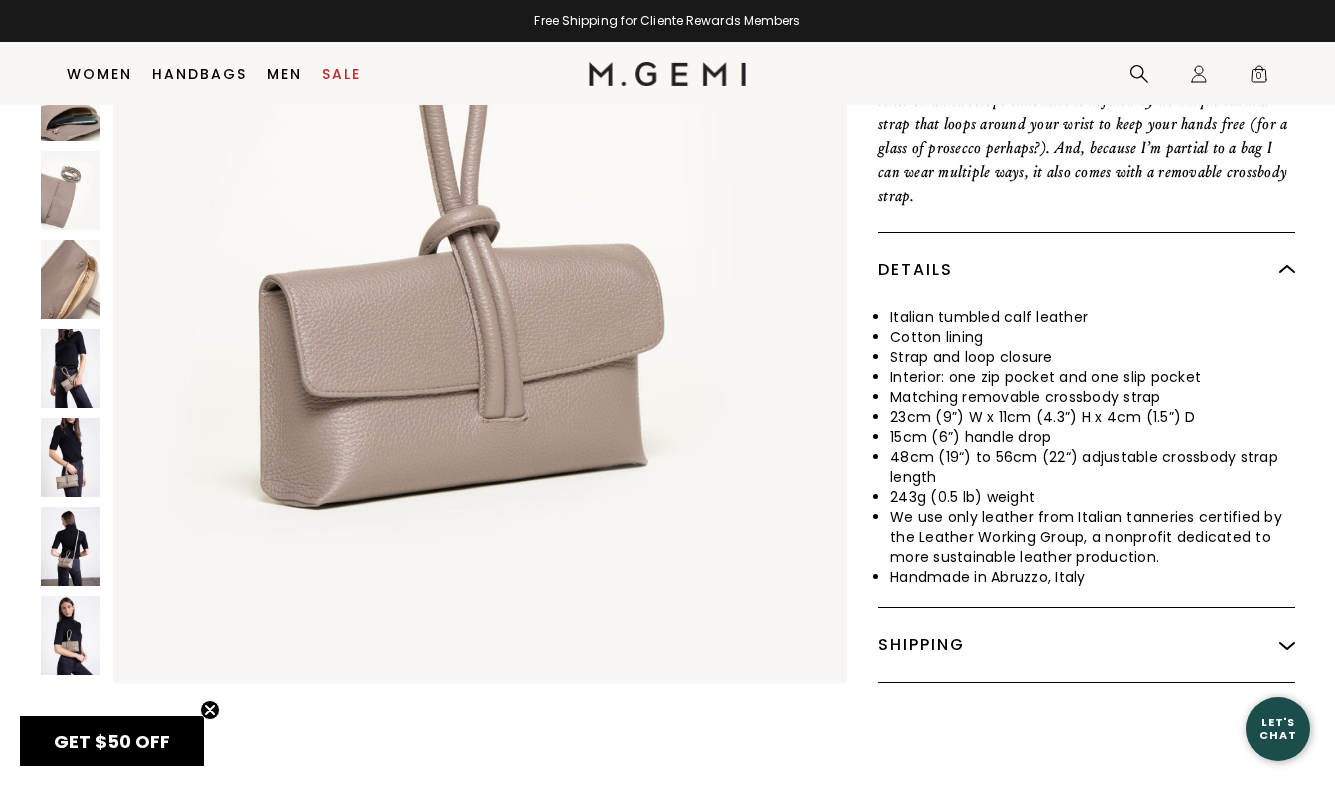 click at bounding box center (70, 634) 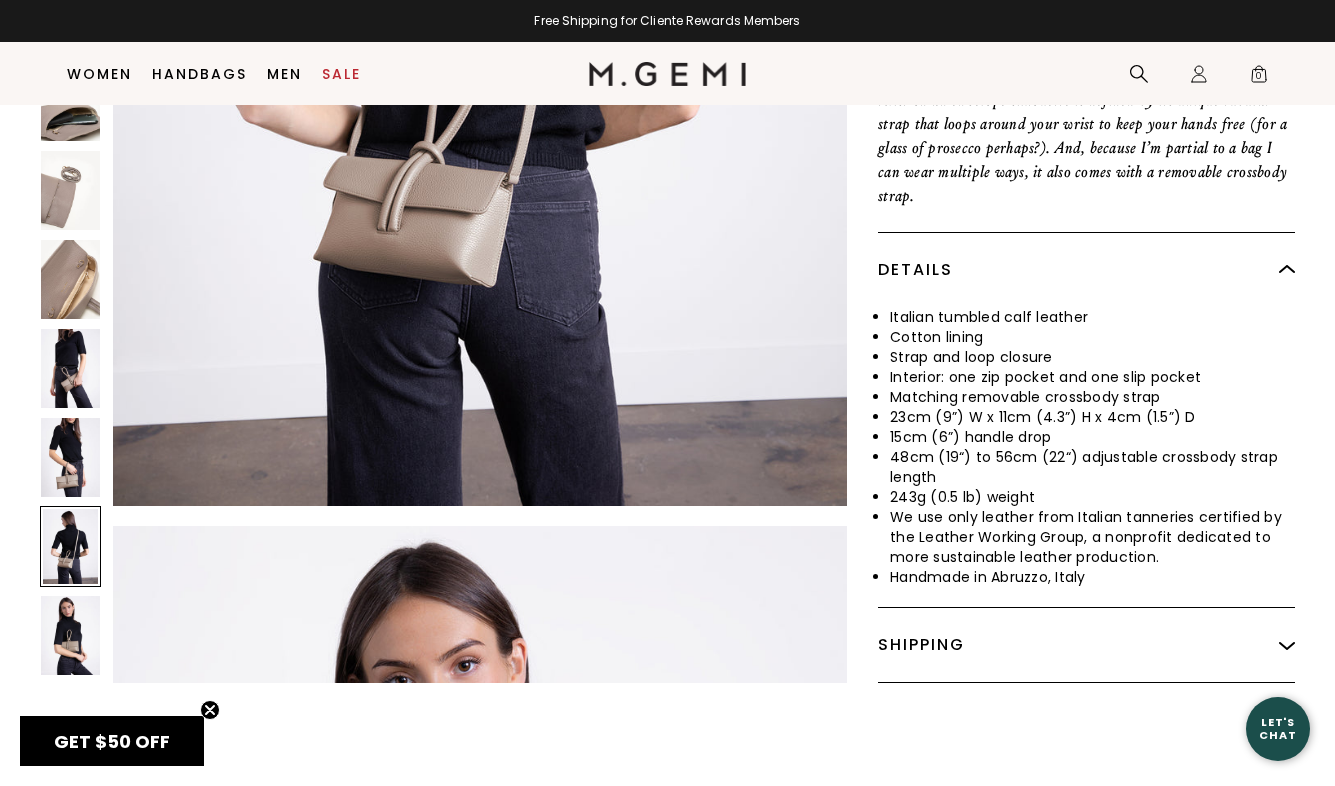 scroll, scrollTop: 9151, scrollLeft: 0, axis: vertical 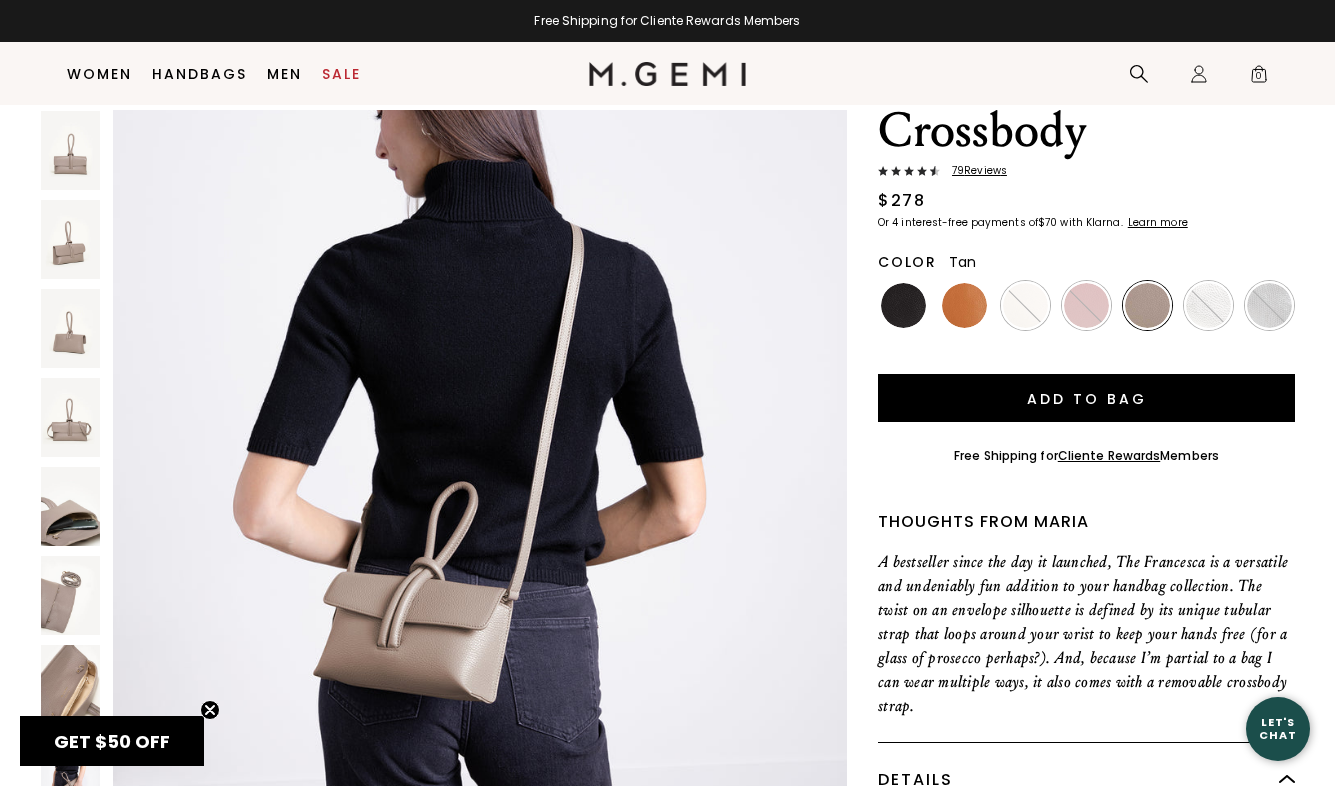 click at bounding box center (964, 305) 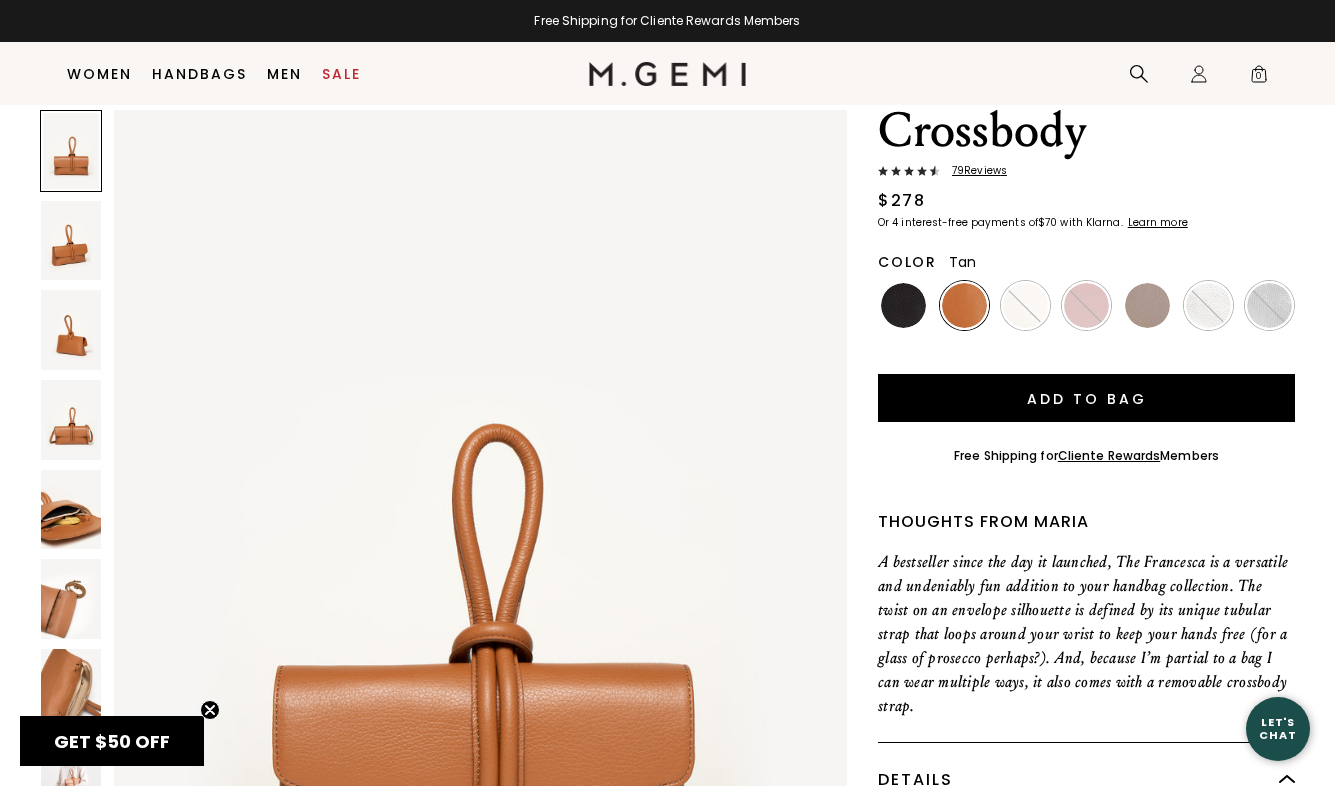 scroll, scrollTop: 0, scrollLeft: 0, axis: both 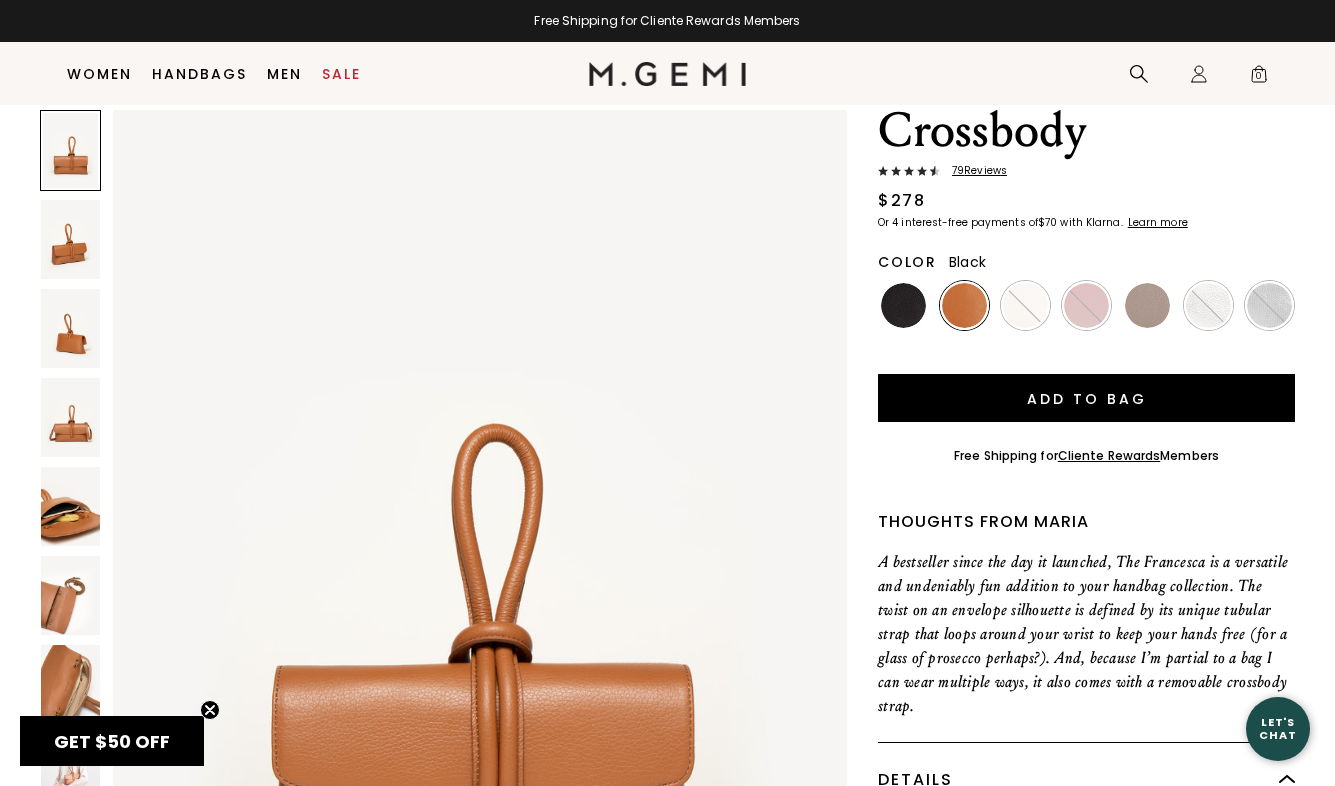 click at bounding box center (903, 305) 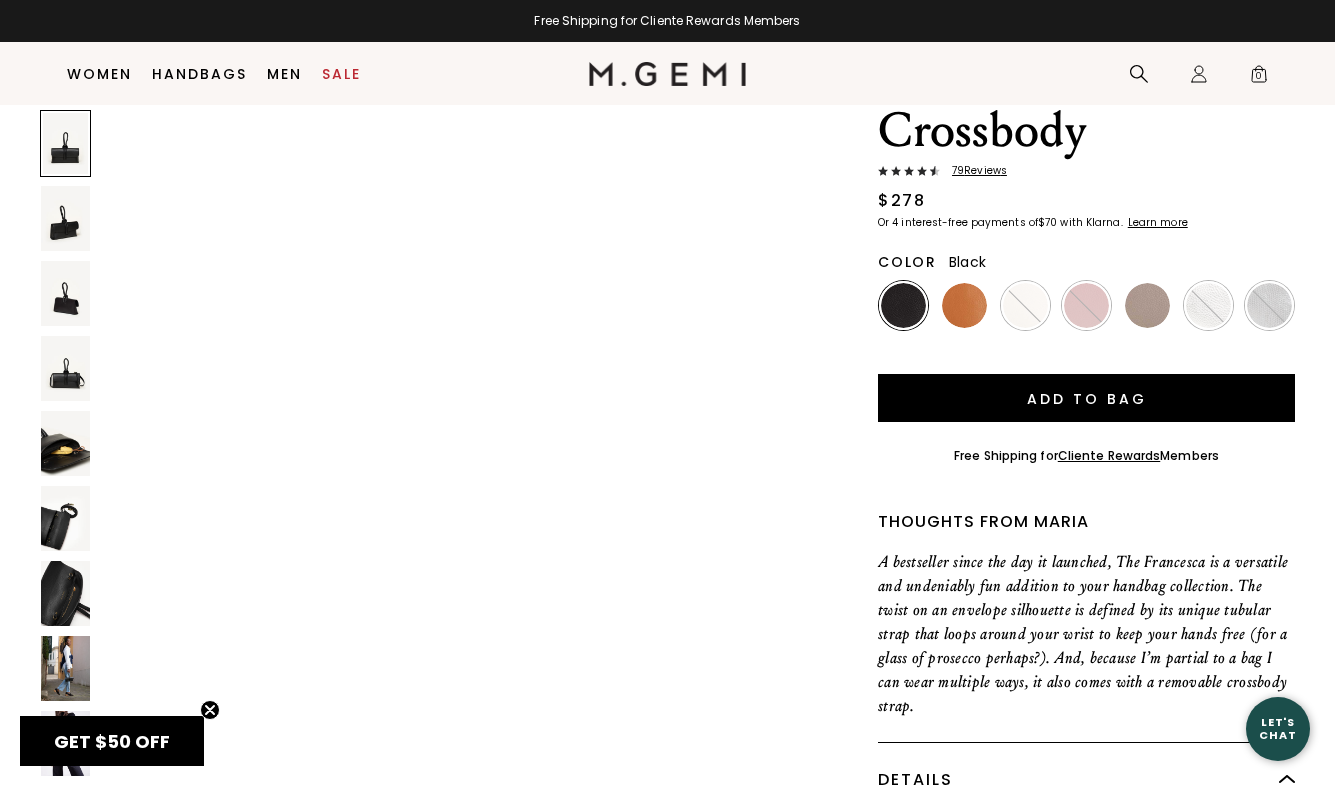 scroll, scrollTop: 0, scrollLeft: 0, axis: both 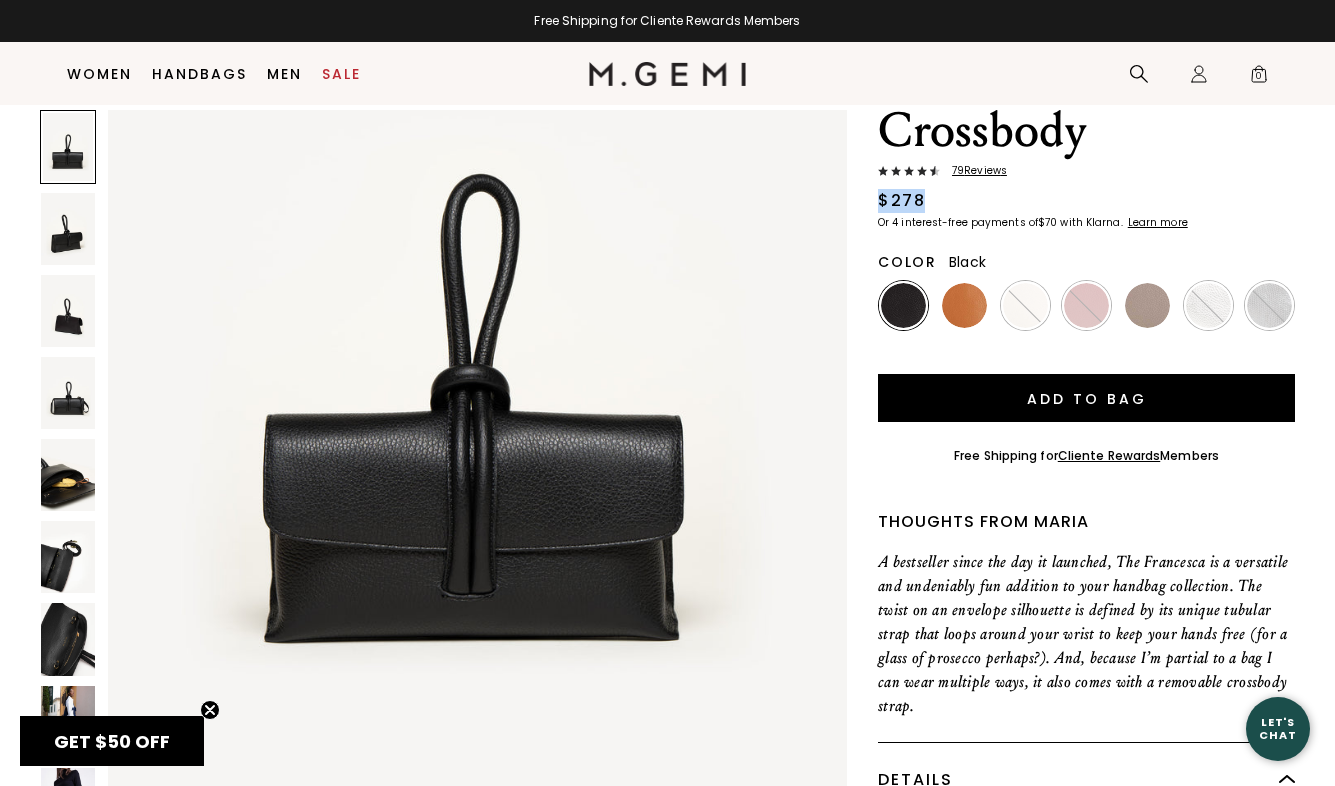 drag, startPoint x: 930, startPoint y: 196, endPoint x: 879, endPoint y: 196, distance: 51 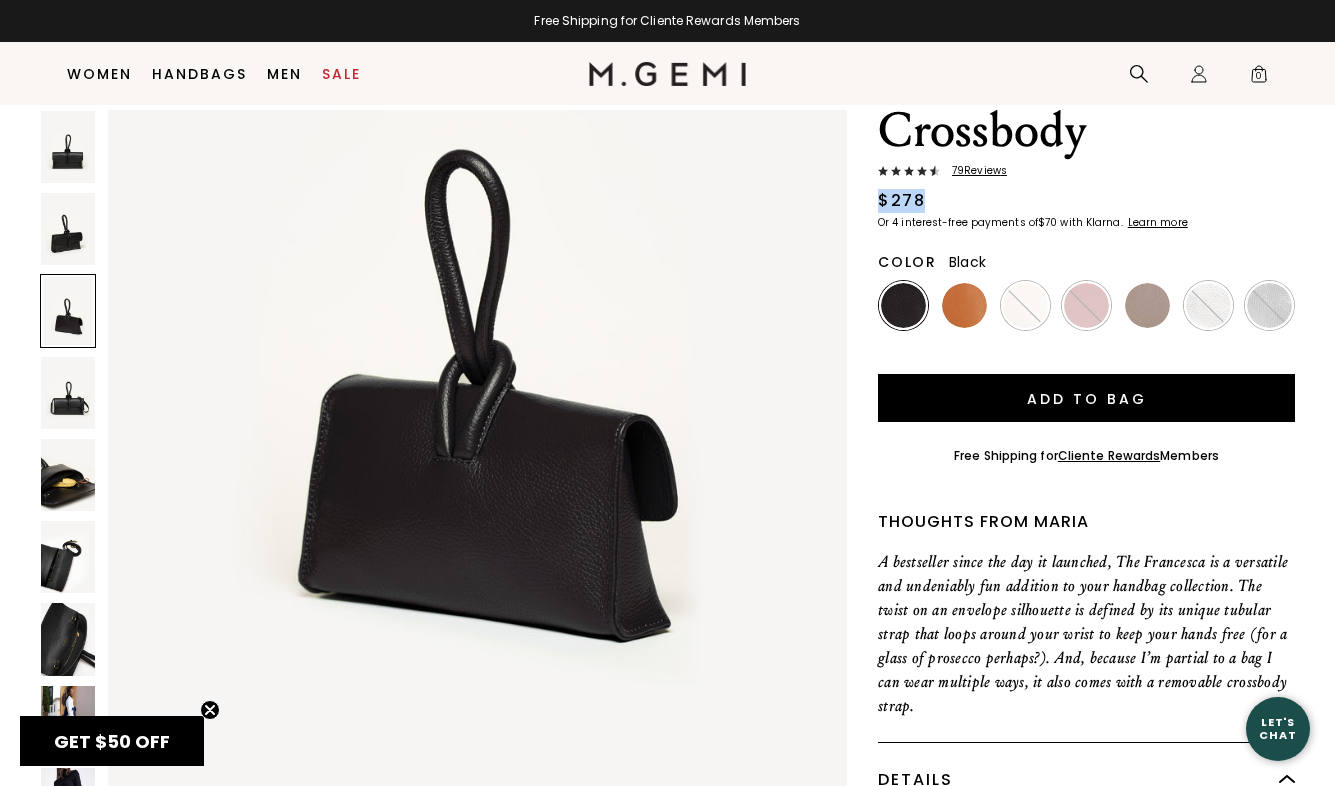 scroll, scrollTop: 2299, scrollLeft: 0, axis: vertical 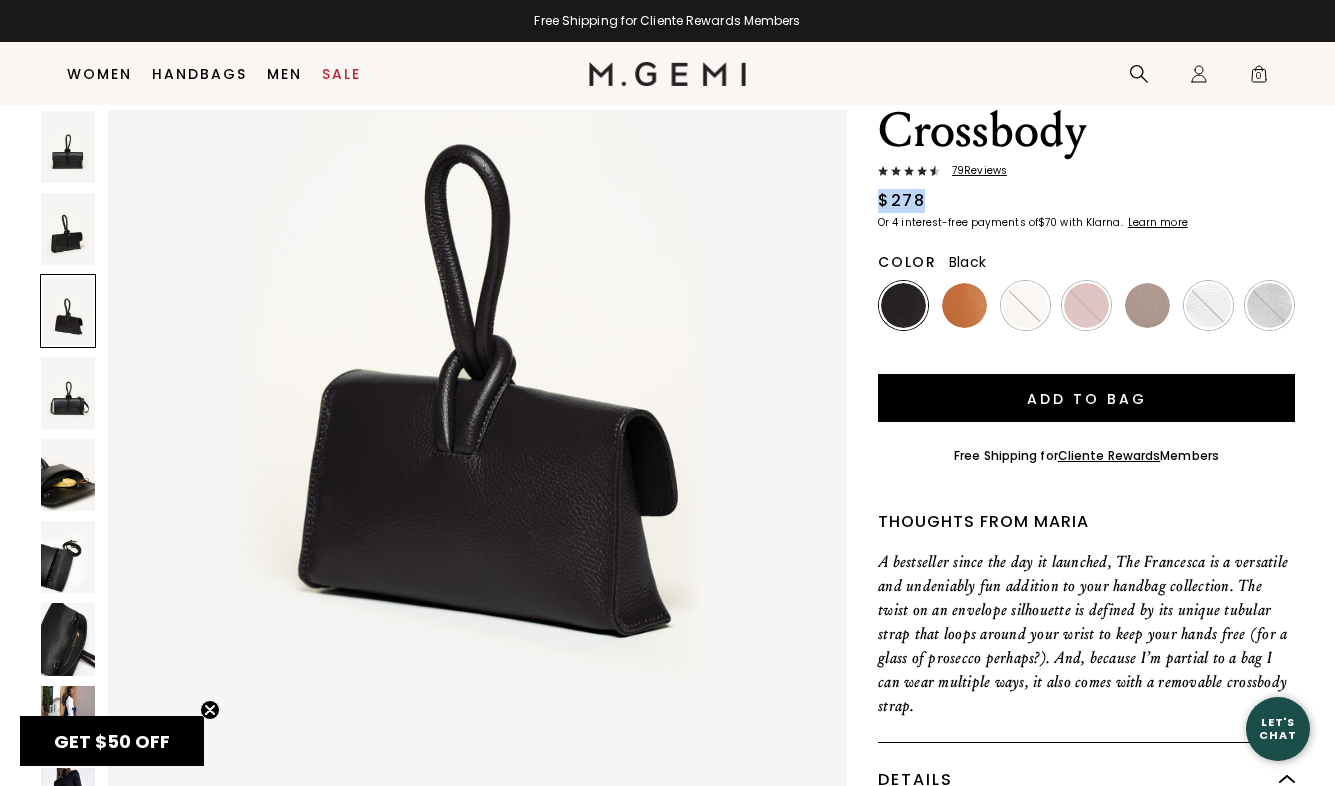 click at bounding box center (68, 557) 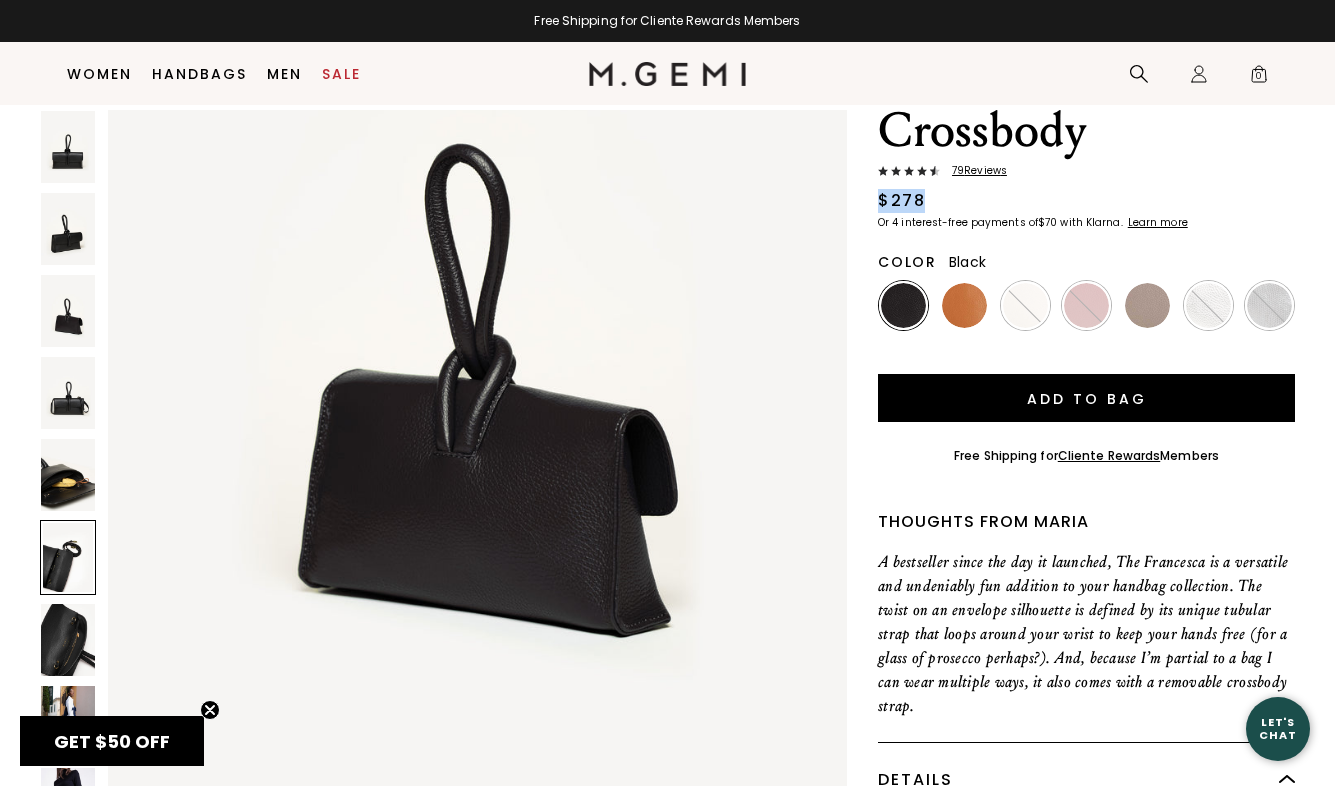 scroll, scrollTop: 5026, scrollLeft: 0, axis: vertical 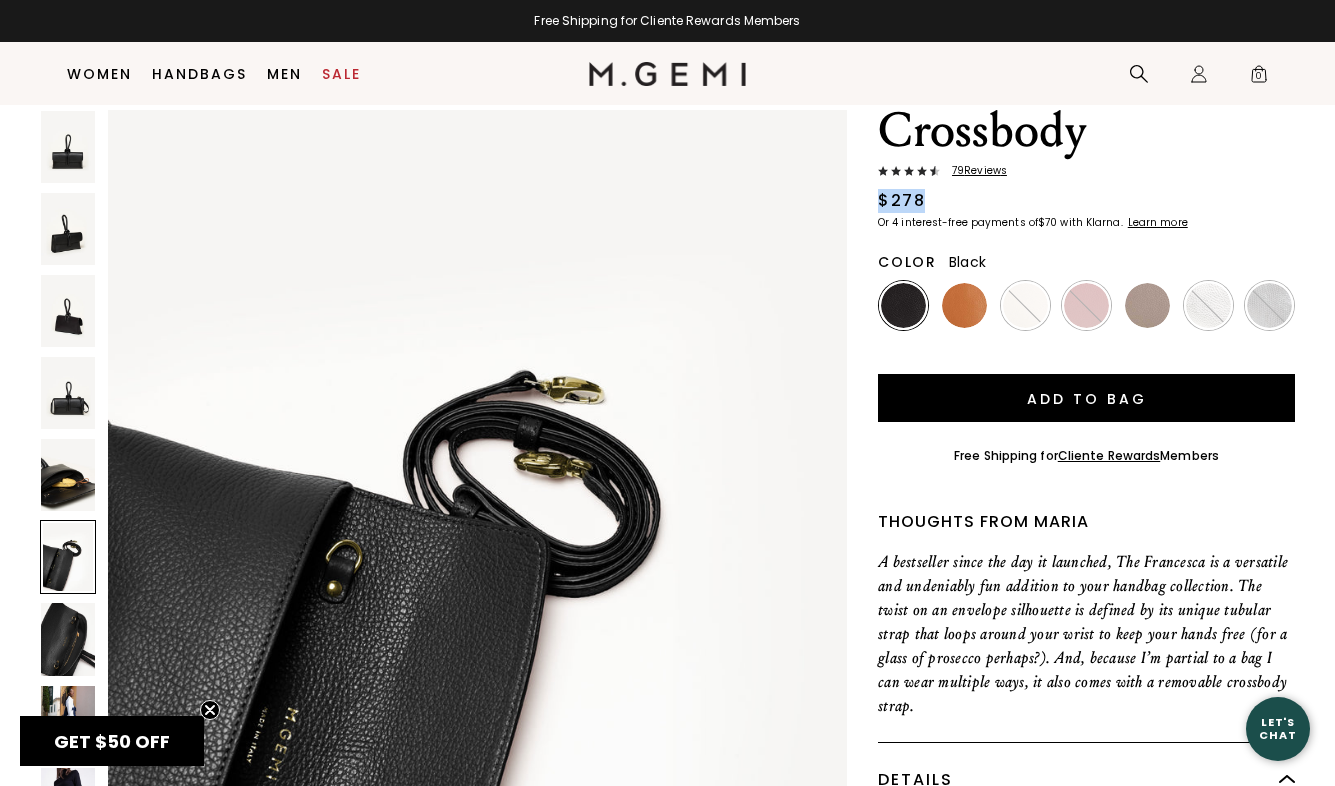 click at bounding box center (68, 311) 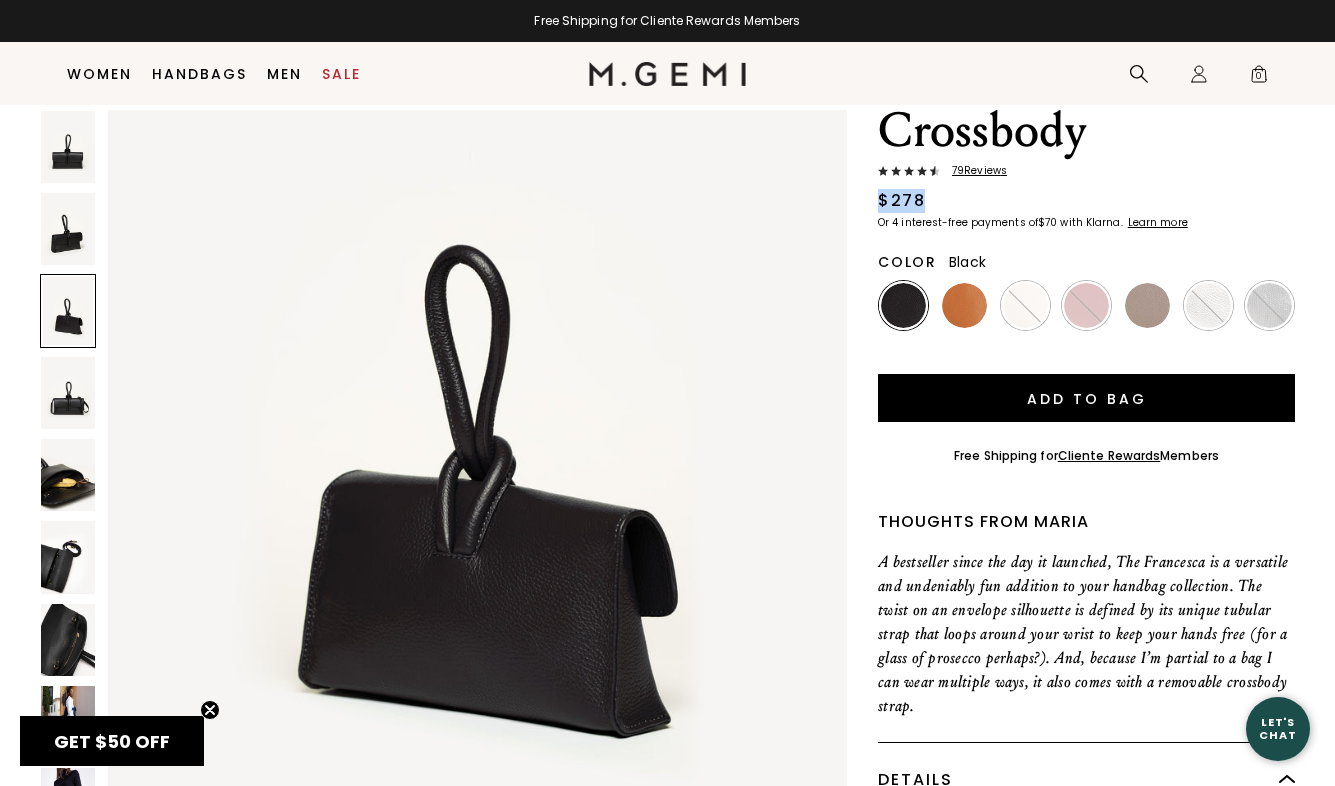 scroll, scrollTop: 2202, scrollLeft: 0, axis: vertical 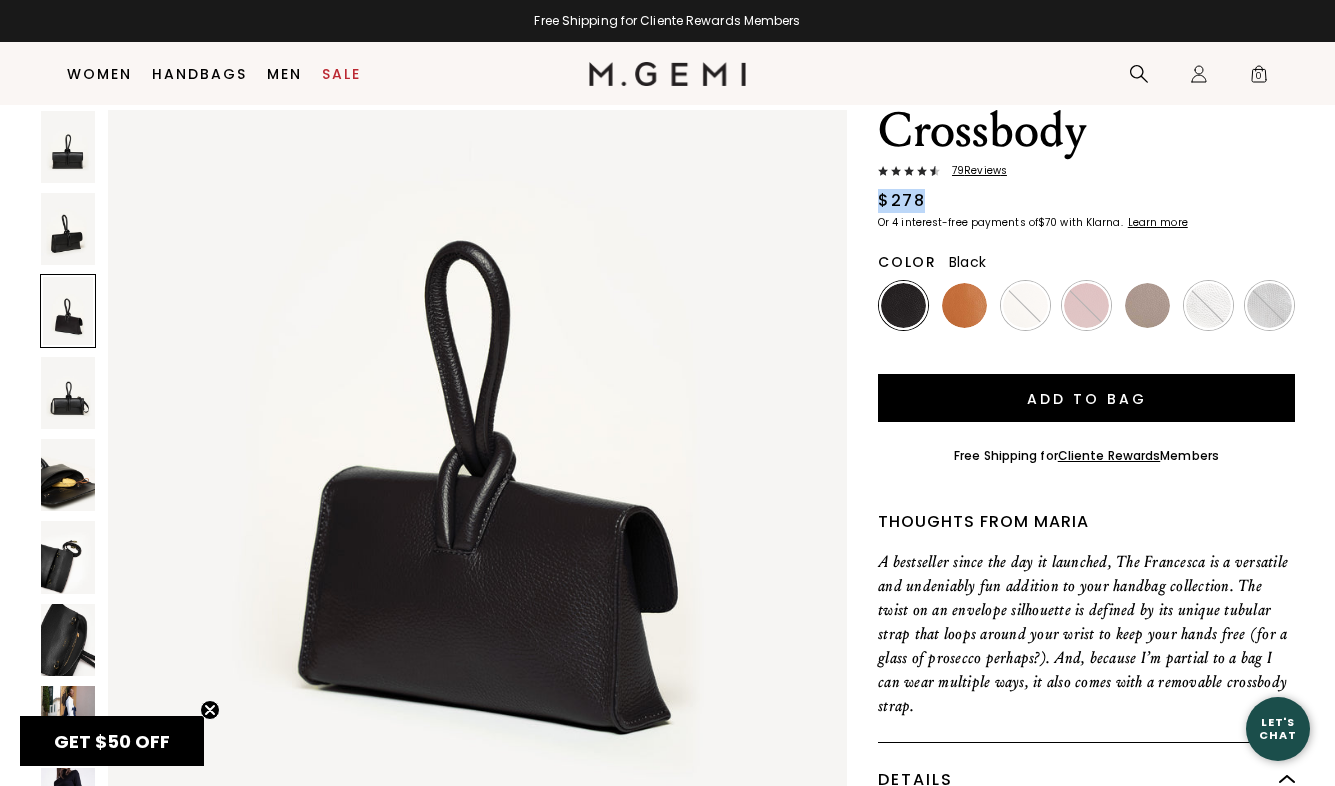 click at bounding box center [68, 393] 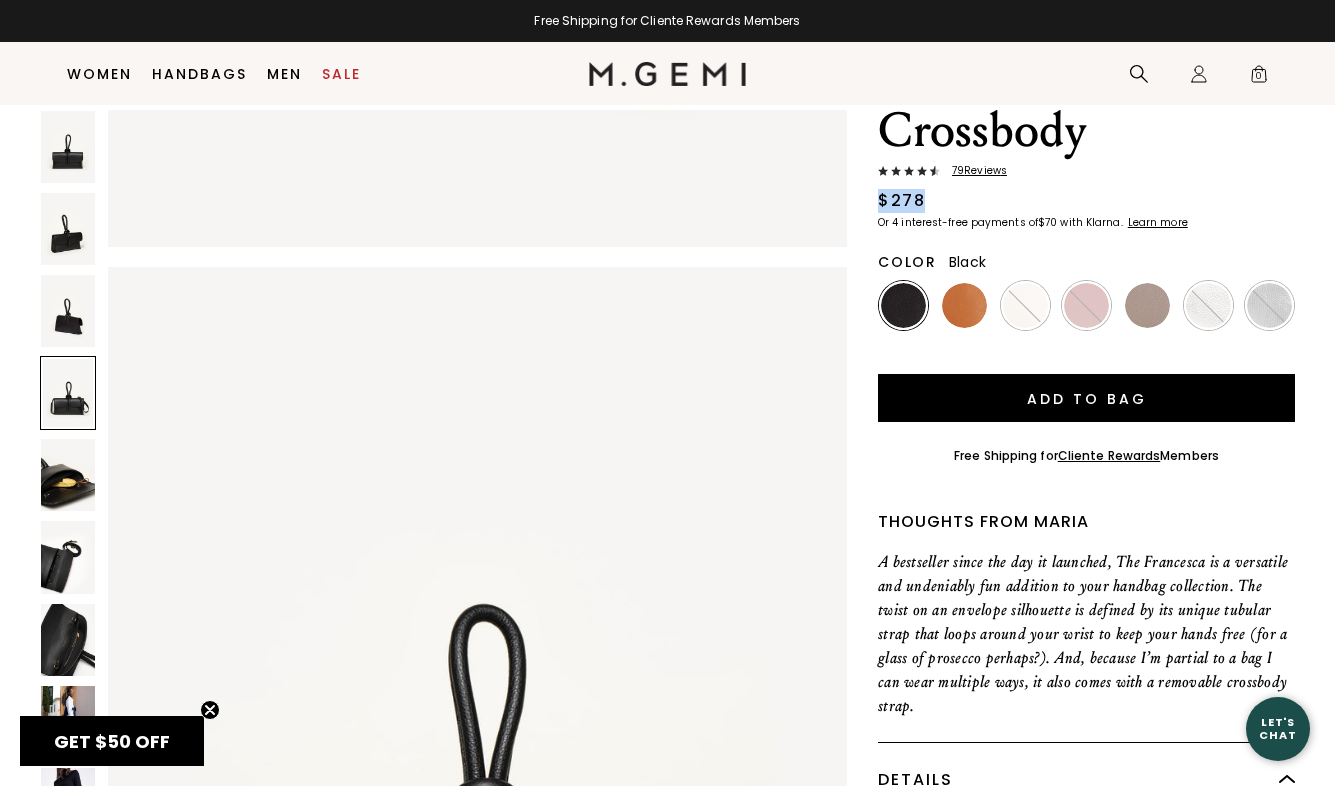 scroll, scrollTop: 3016, scrollLeft: 0, axis: vertical 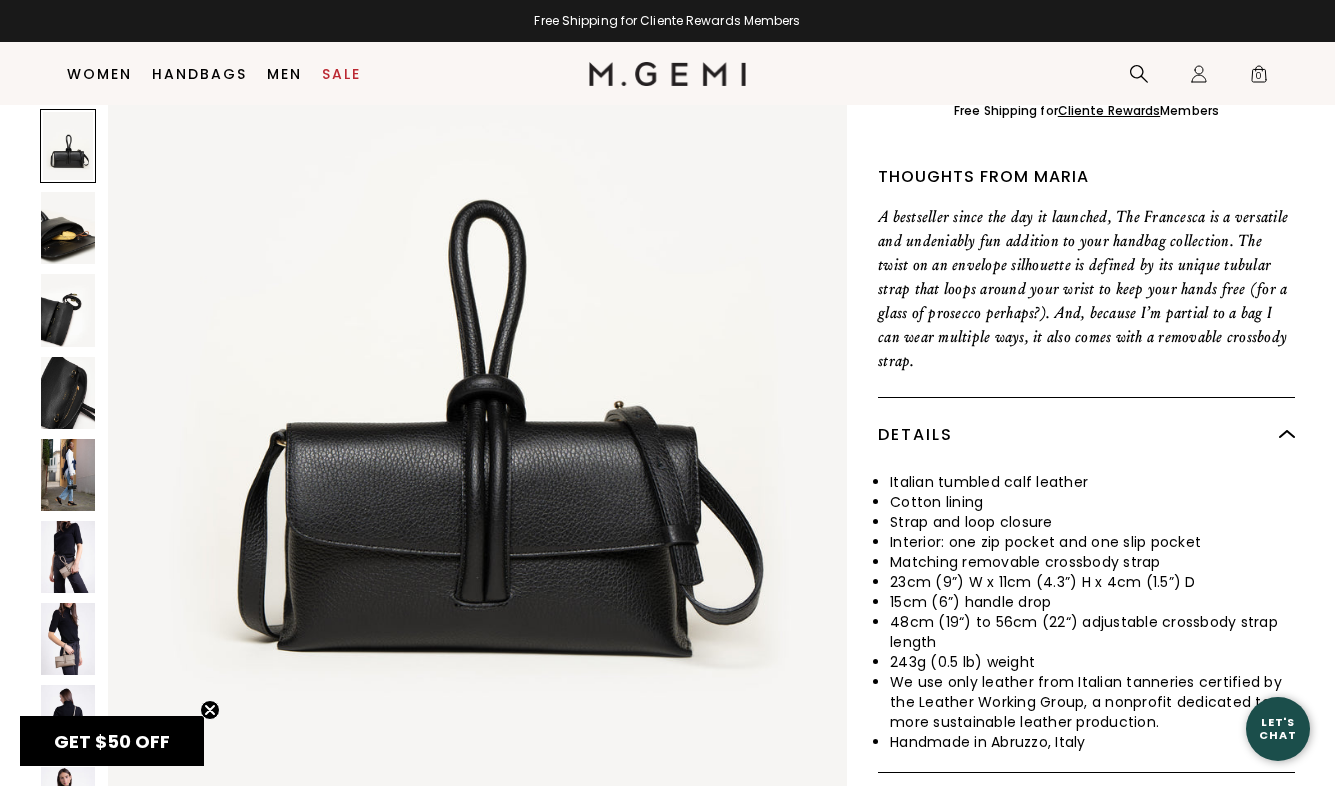 click at bounding box center [68, 557] 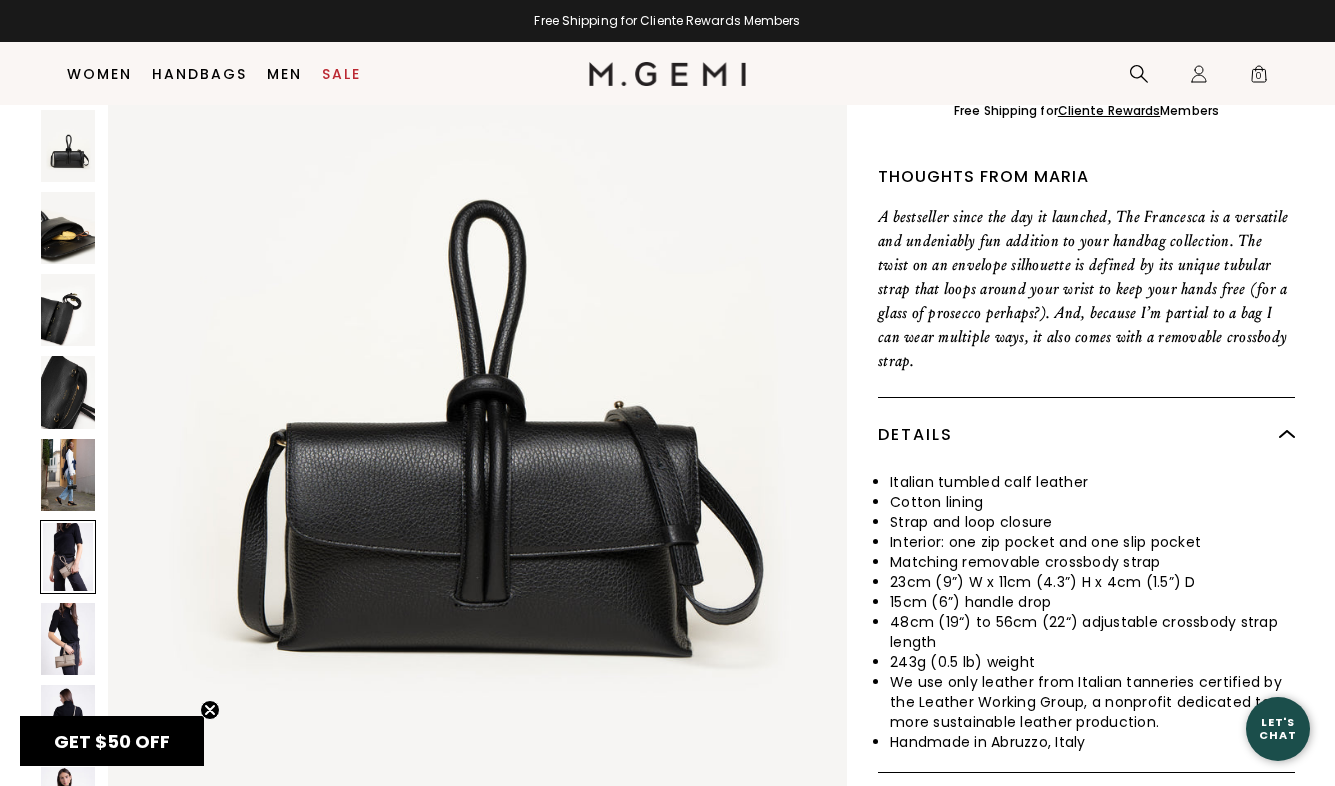scroll, scrollTop: 8042, scrollLeft: 0, axis: vertical 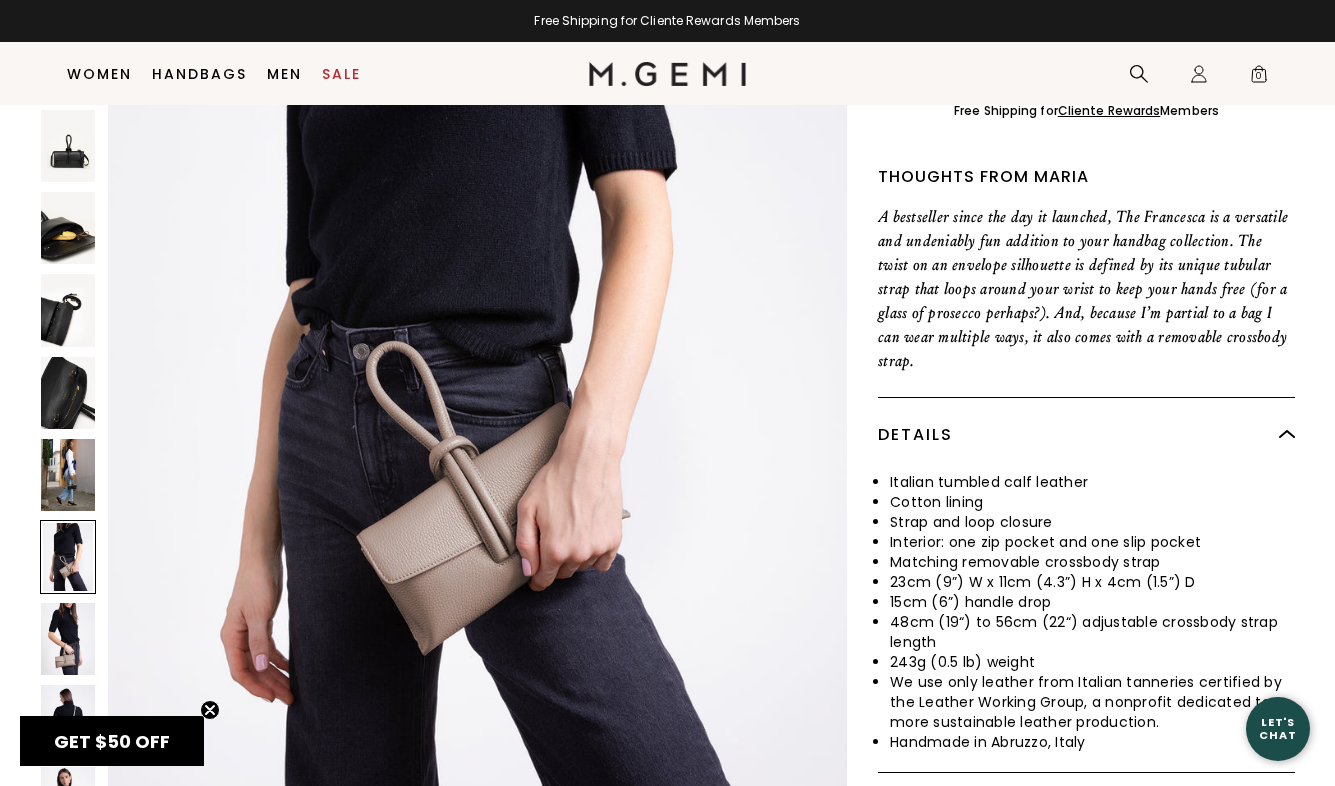 click at bounding box center (68, 639) 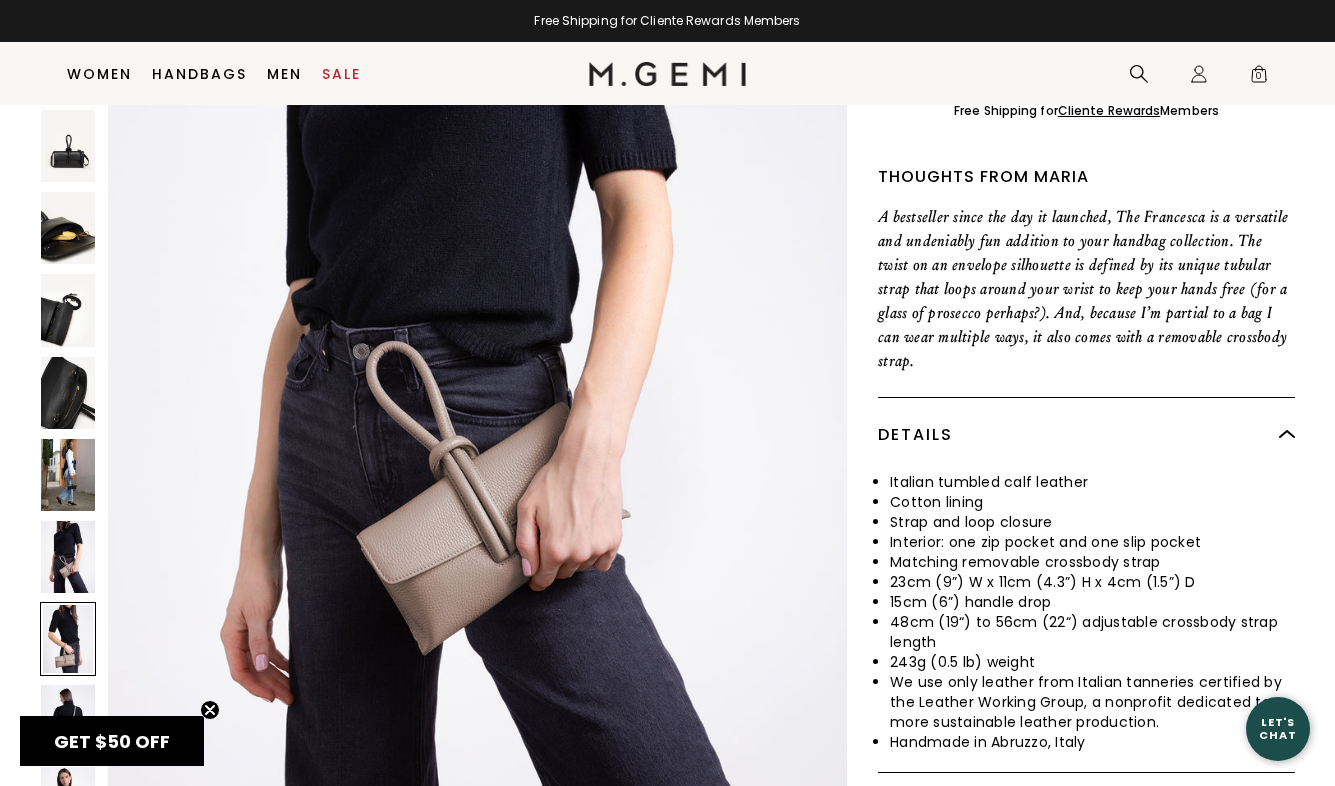 scroll, scrollTop: 9047, scrollLeft: 0, axis: vertical 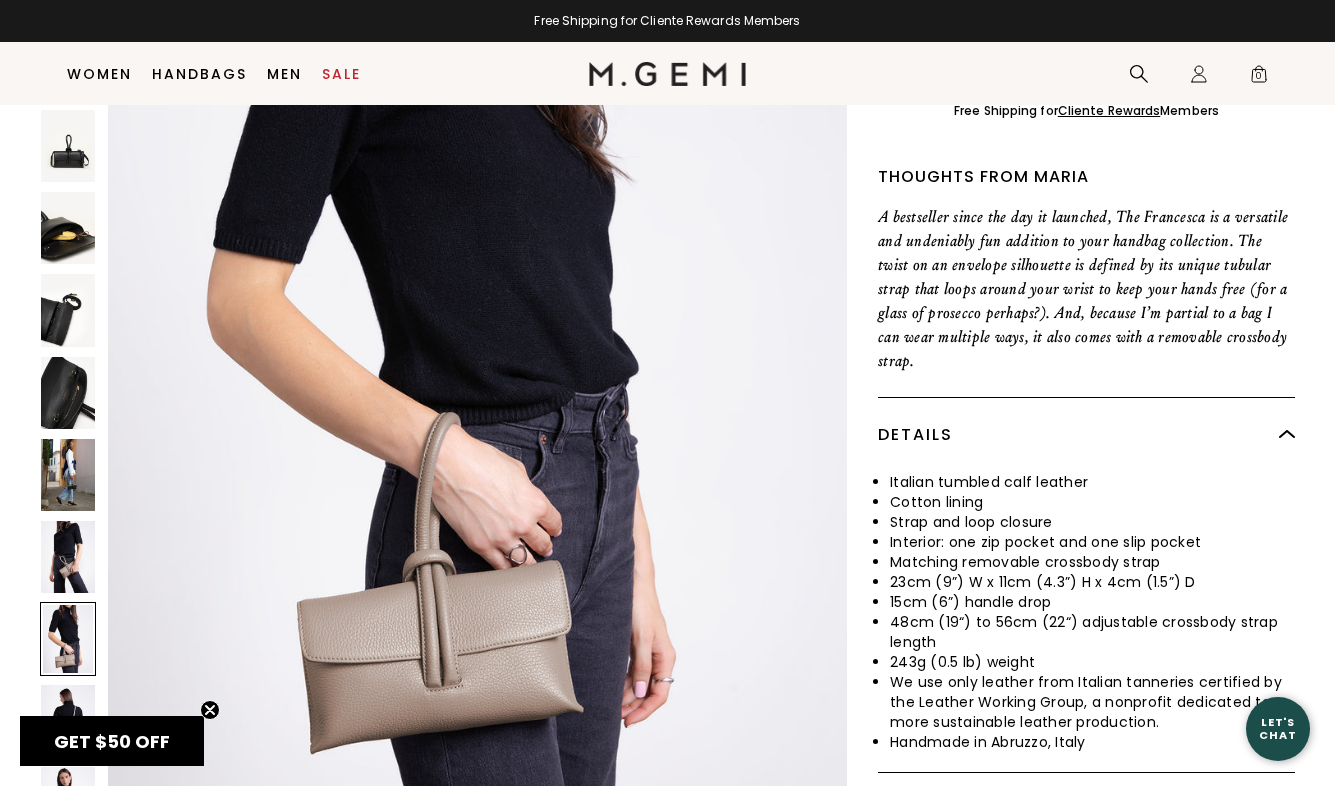 click at bounding box center [68, 557] 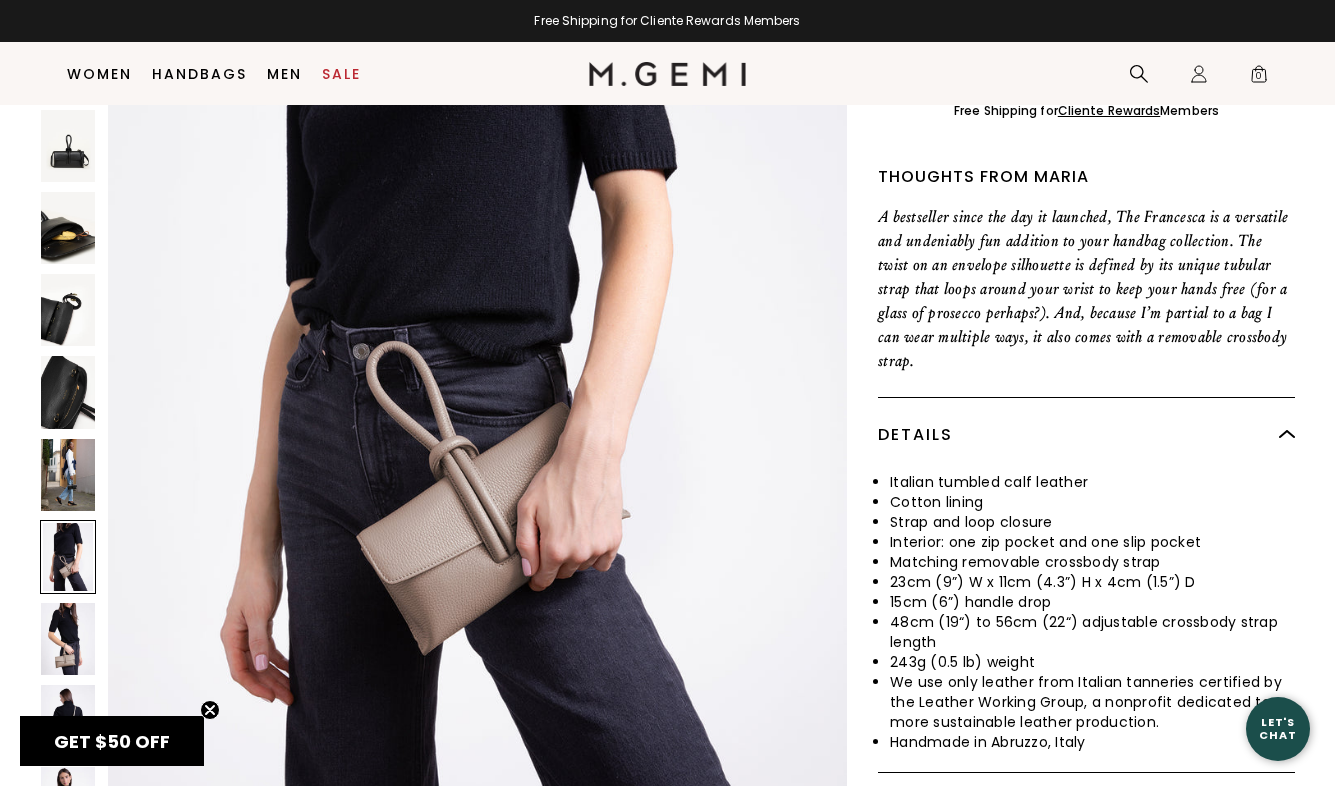 click at bounding box center [68, 393] 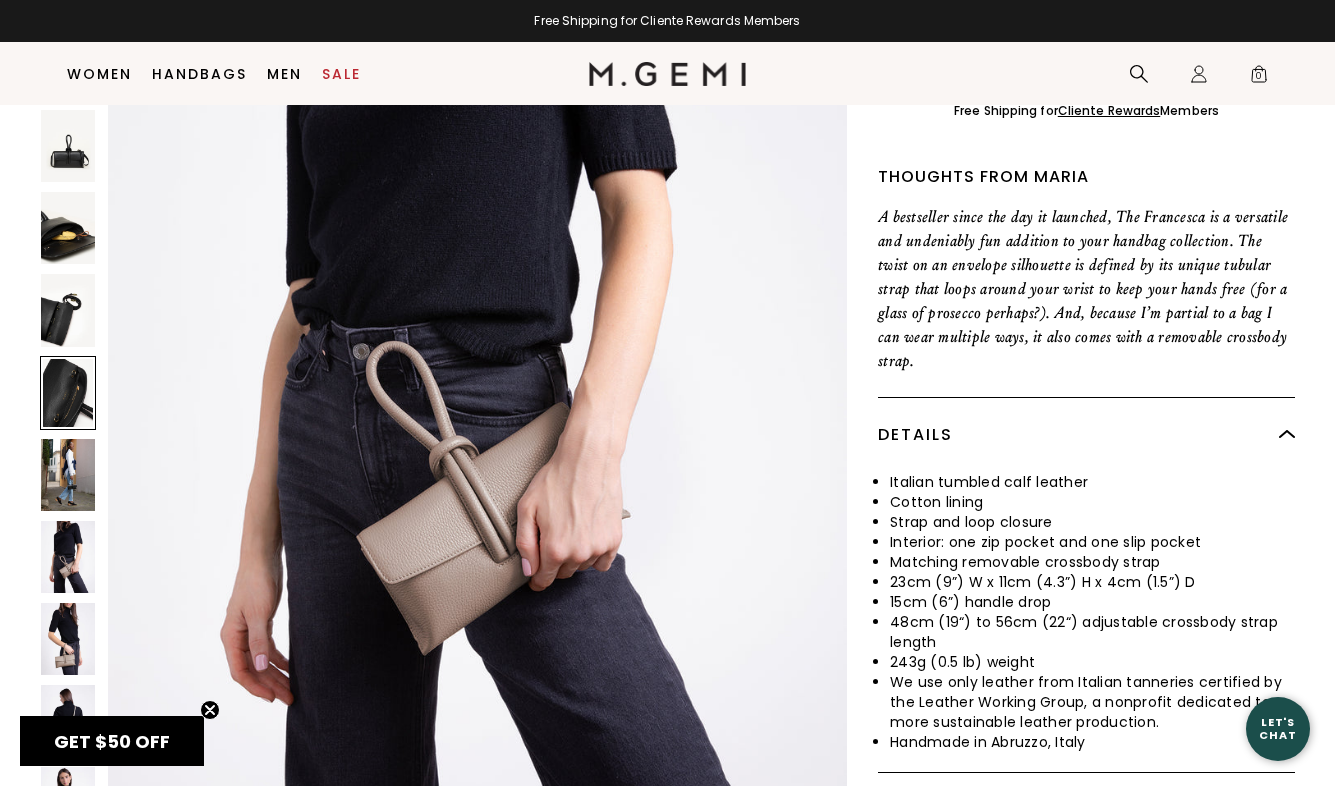 scroll, scrollTop: 6031, scrollLeft: 0, axis: vertical 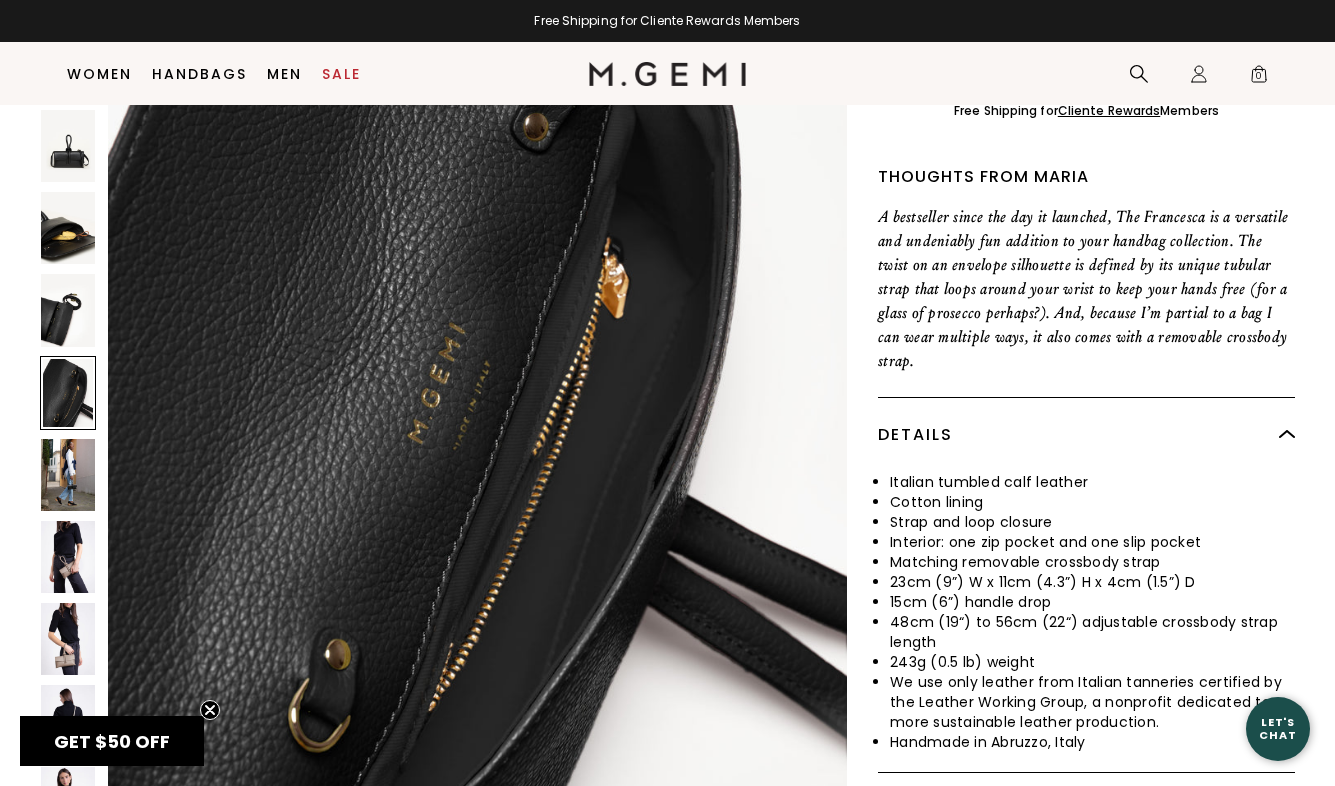 click at bounding box center (68, 311) 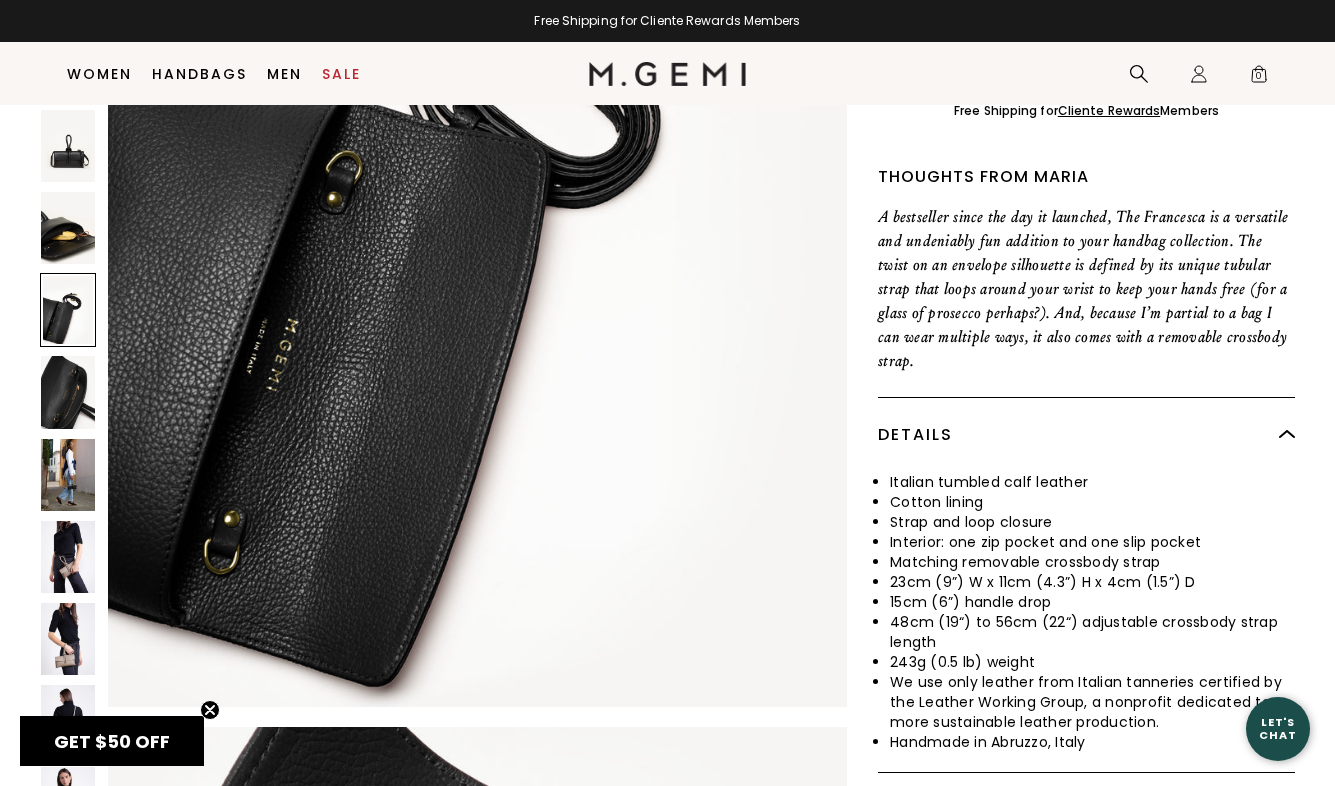 scroll, scrollTop: 5026, scrollLeft: 0, axis: vertical 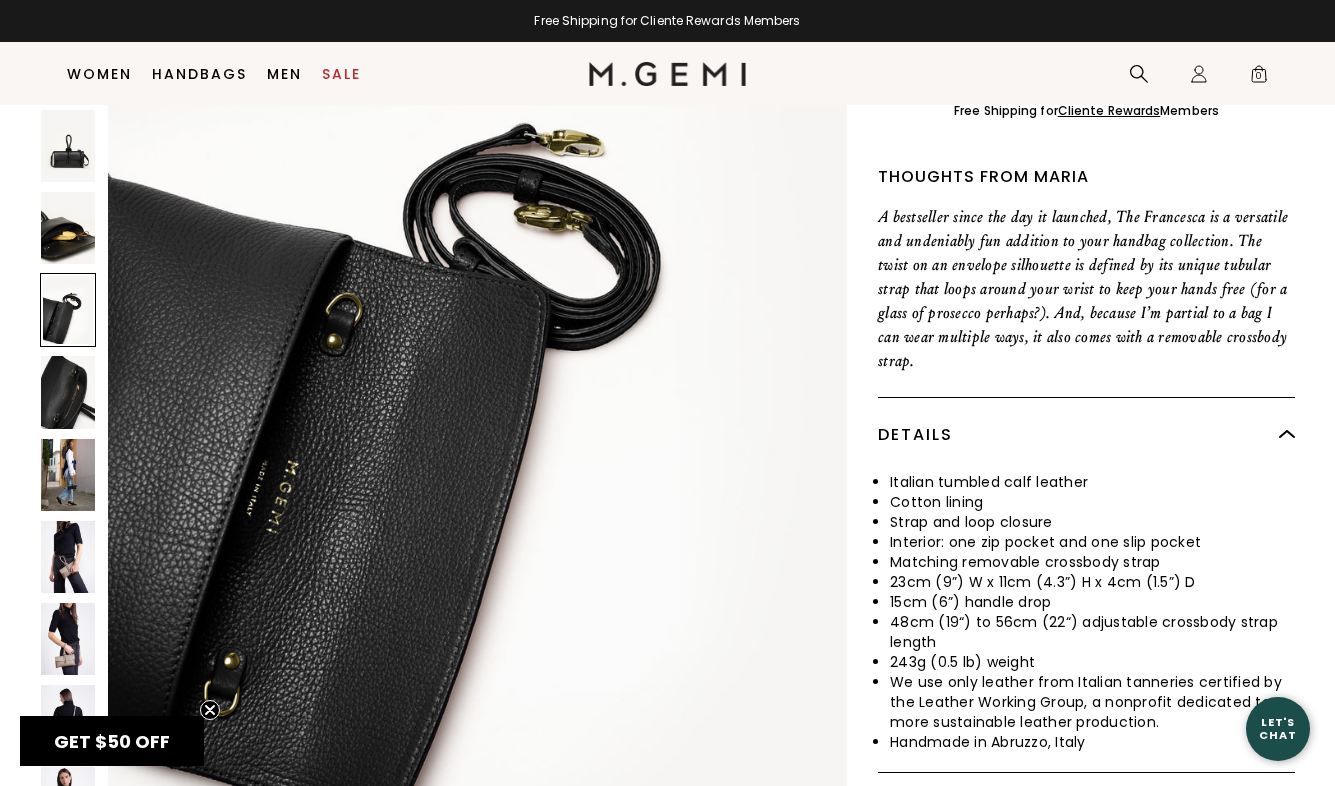 click at bounding box center (68, 228) 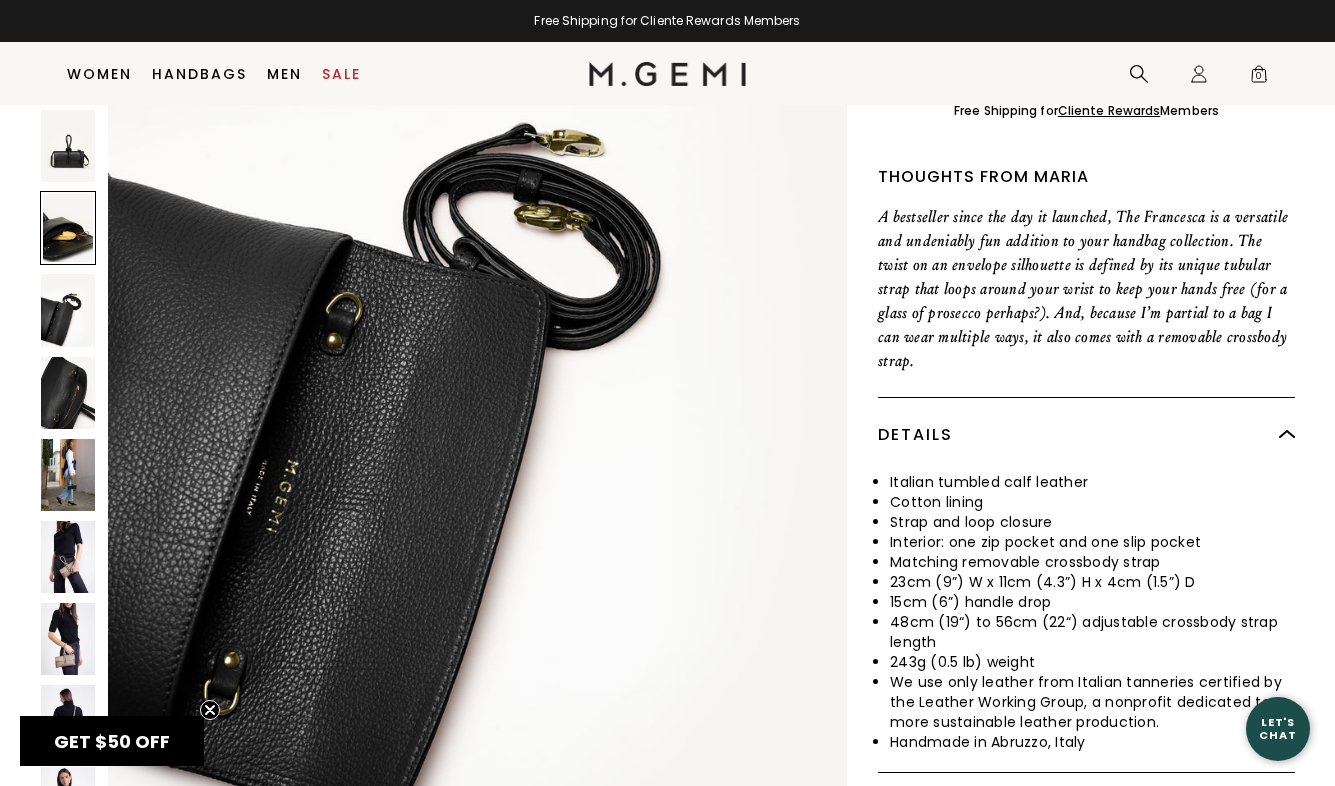 scroll, scrollTop: 4021, scrollLeft: 0, axis: vertical 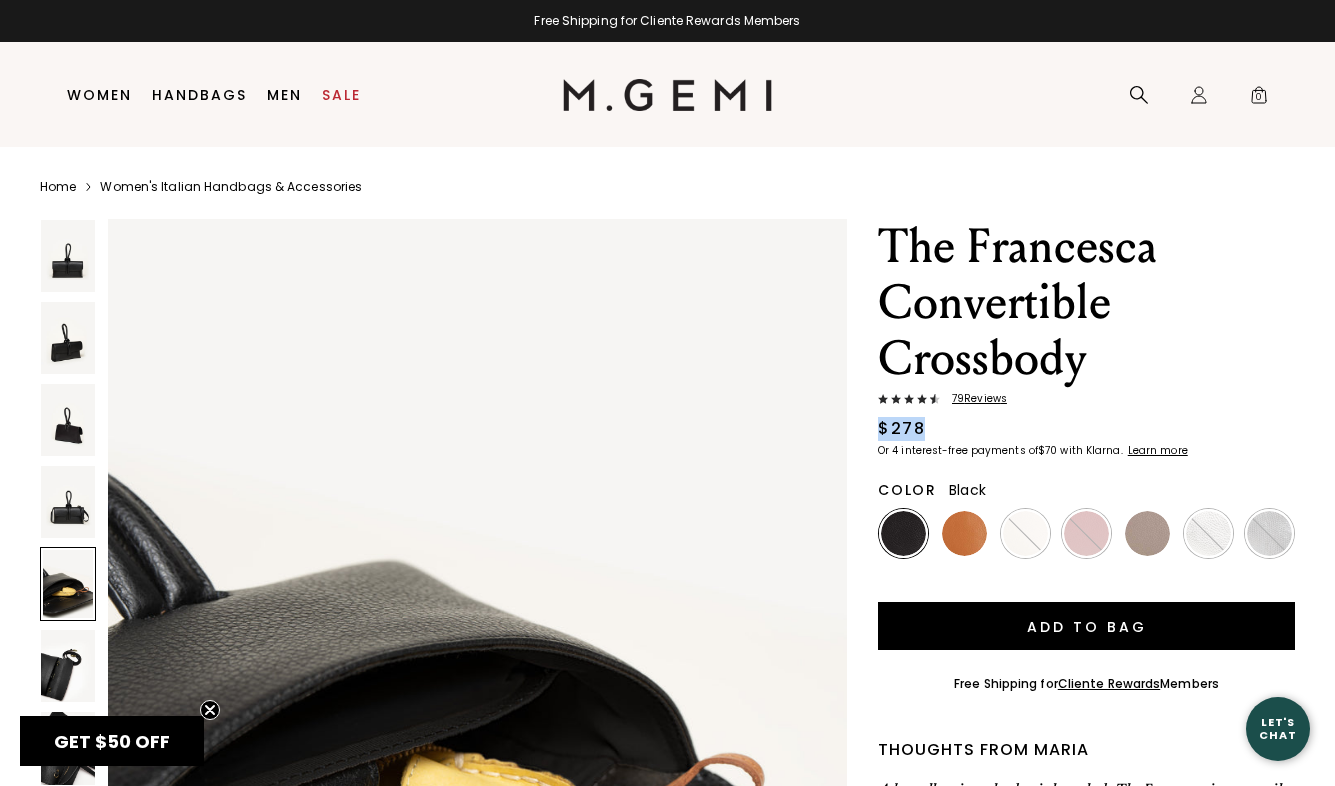 click at bounding box center (68, 420) 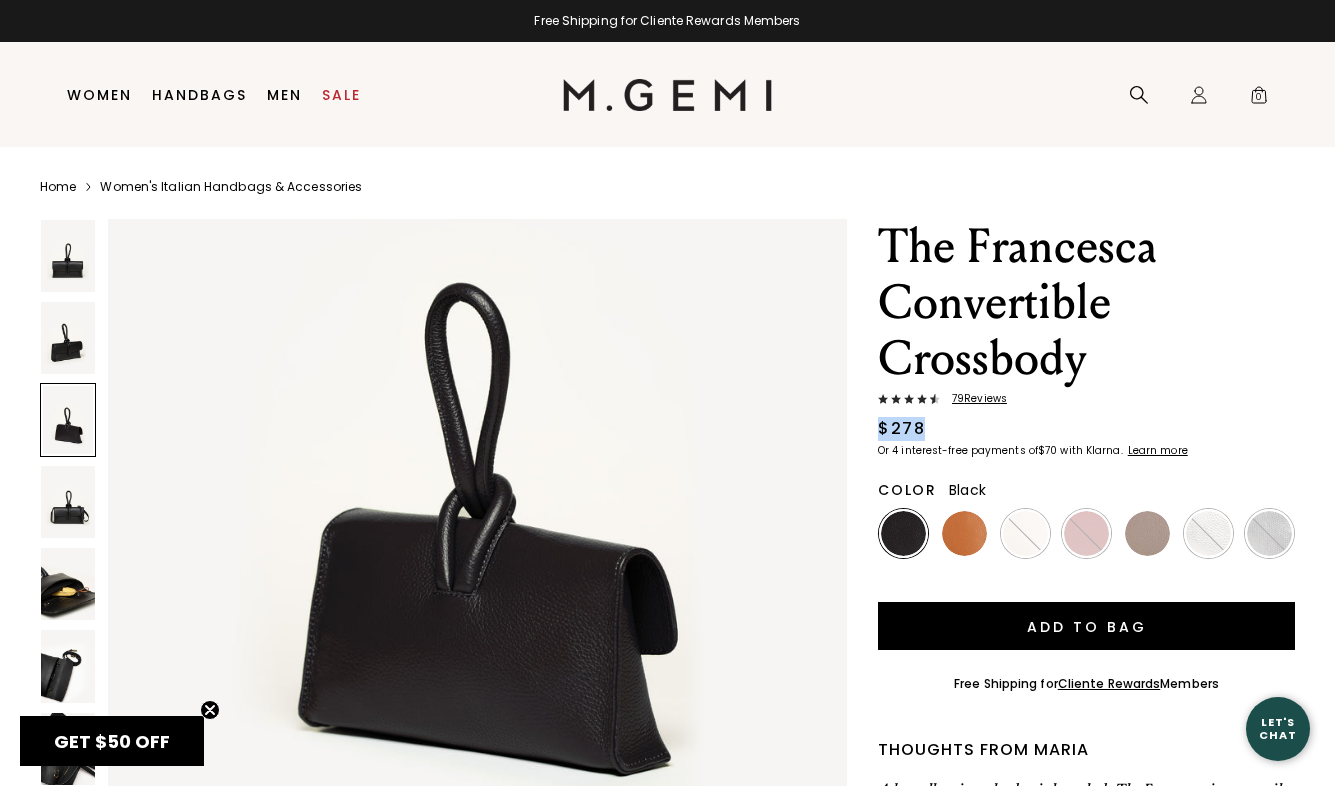 scroll, scrollTop: 2271, scrollLeft: 0, axis: vertical 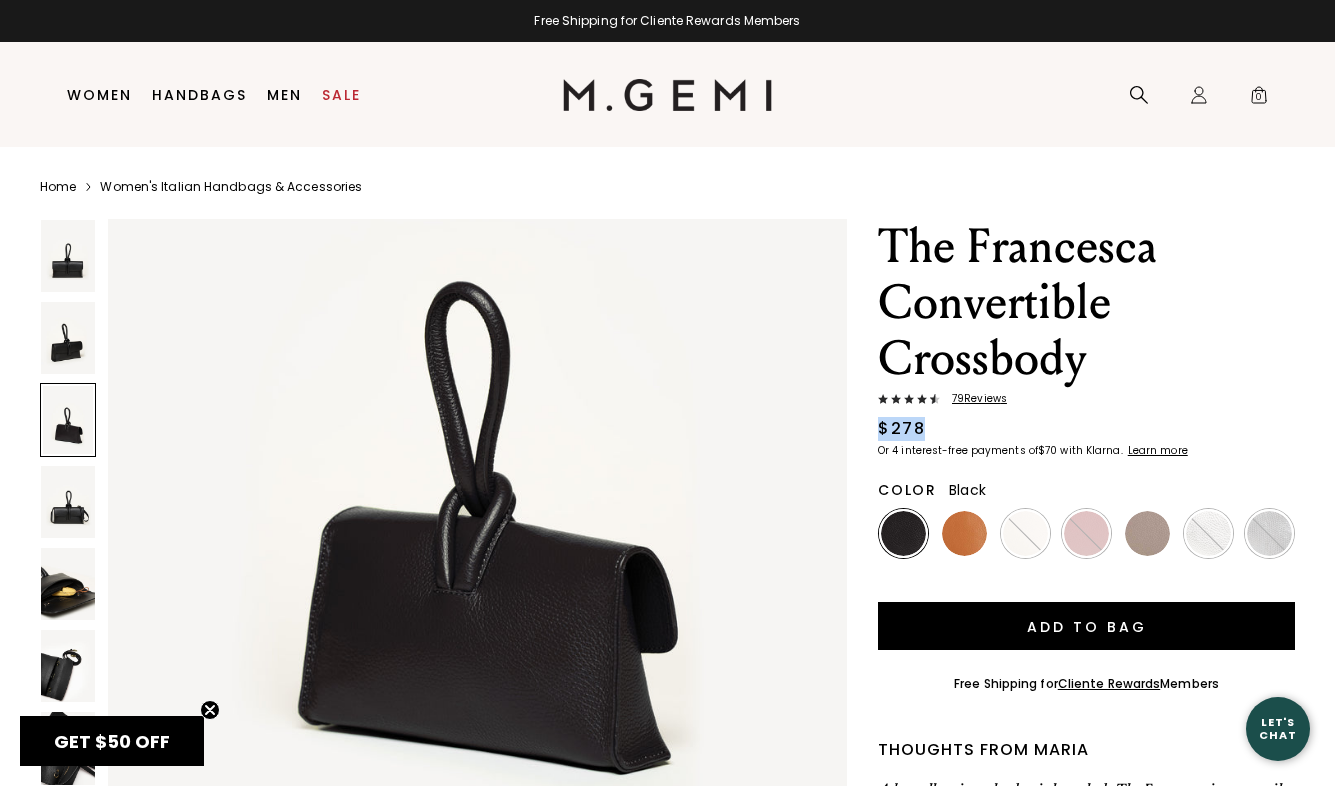 click at bounding box center [68, 502] 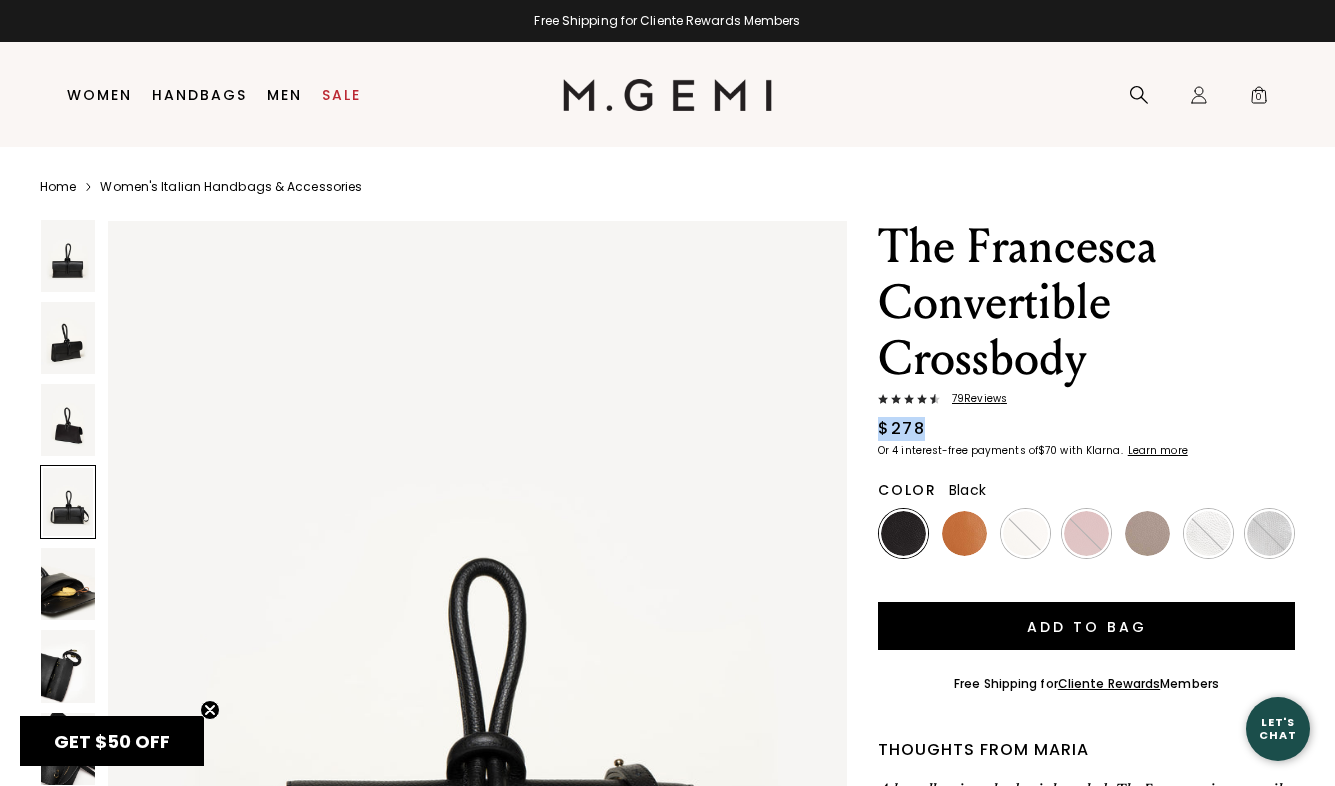 scroll, scrollTop: 3016, scrollLeft: 0, axis: vertical 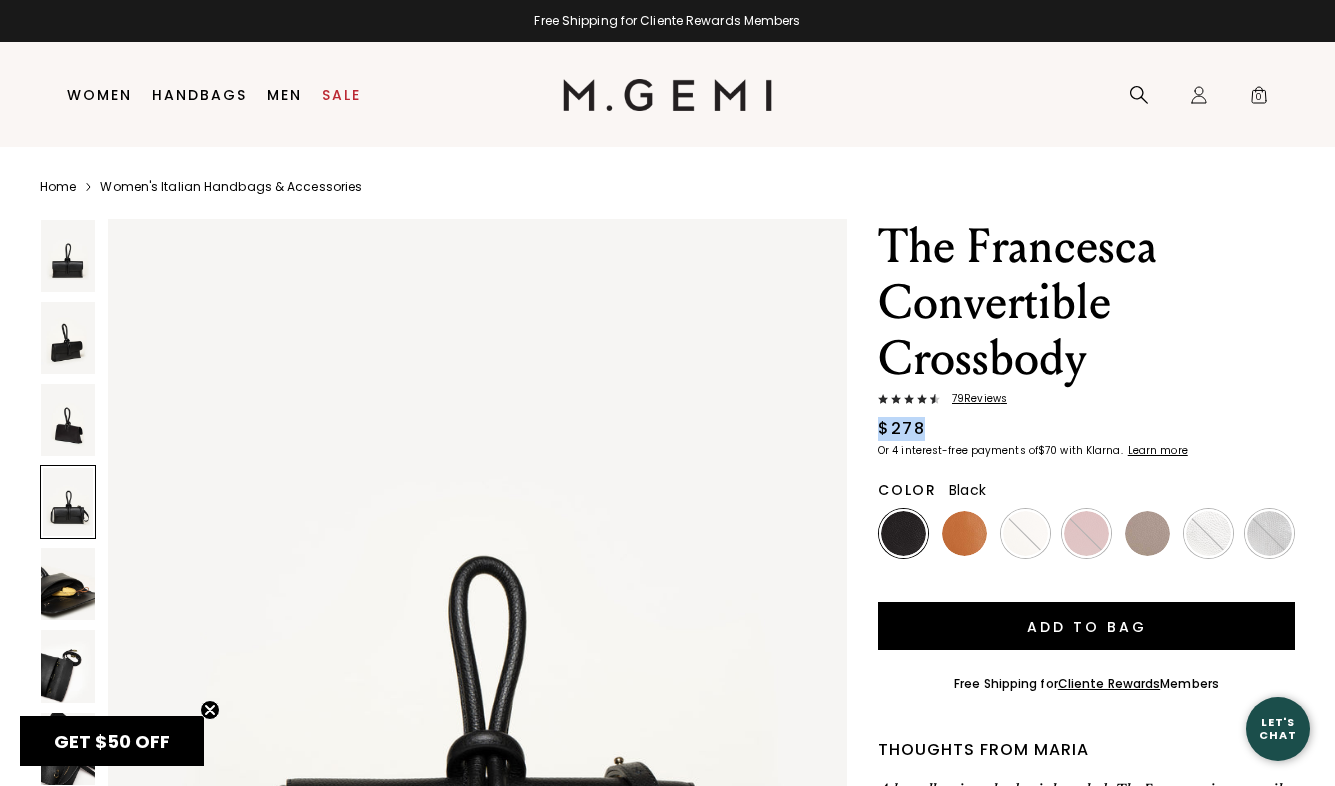 click at bounding box center (68, 256) 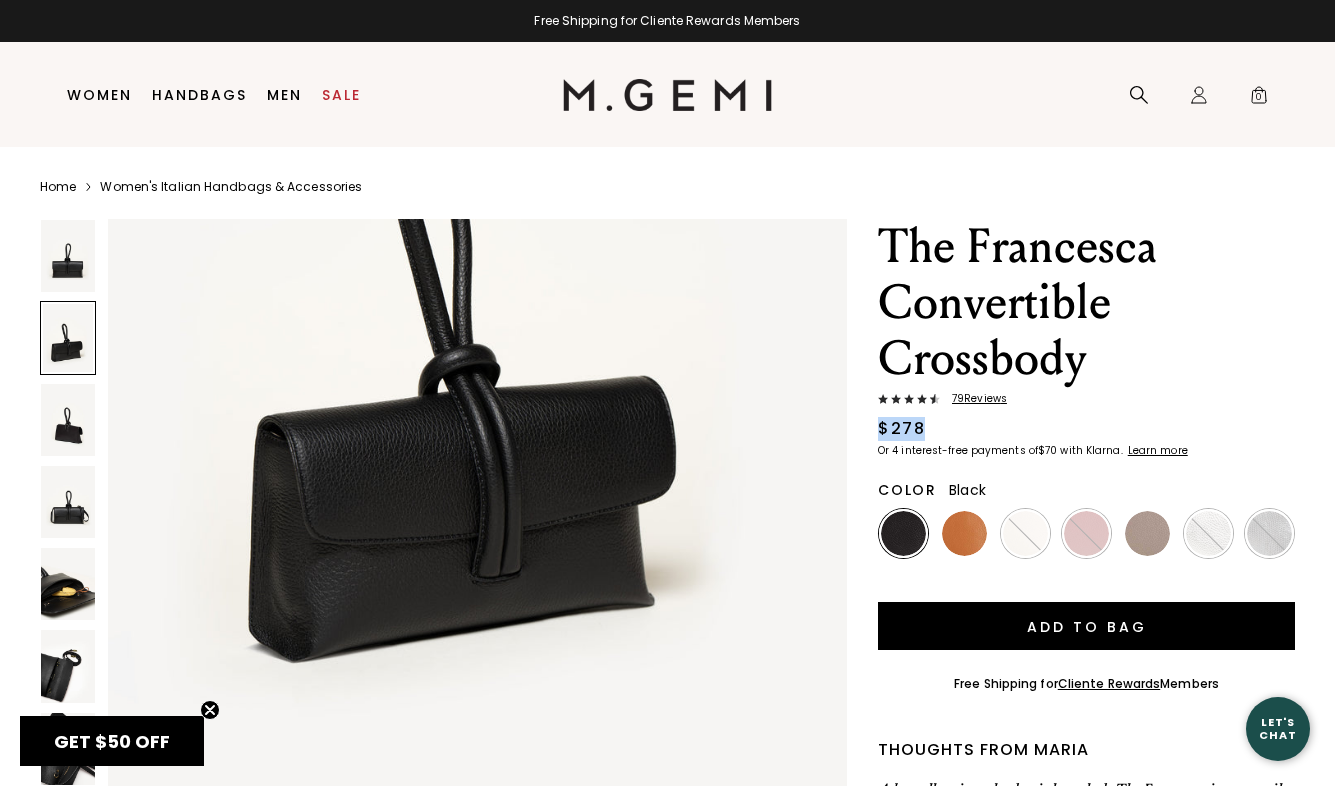 scroll, scrollTop: 1342, scrollLeft: 0, axis: vertical 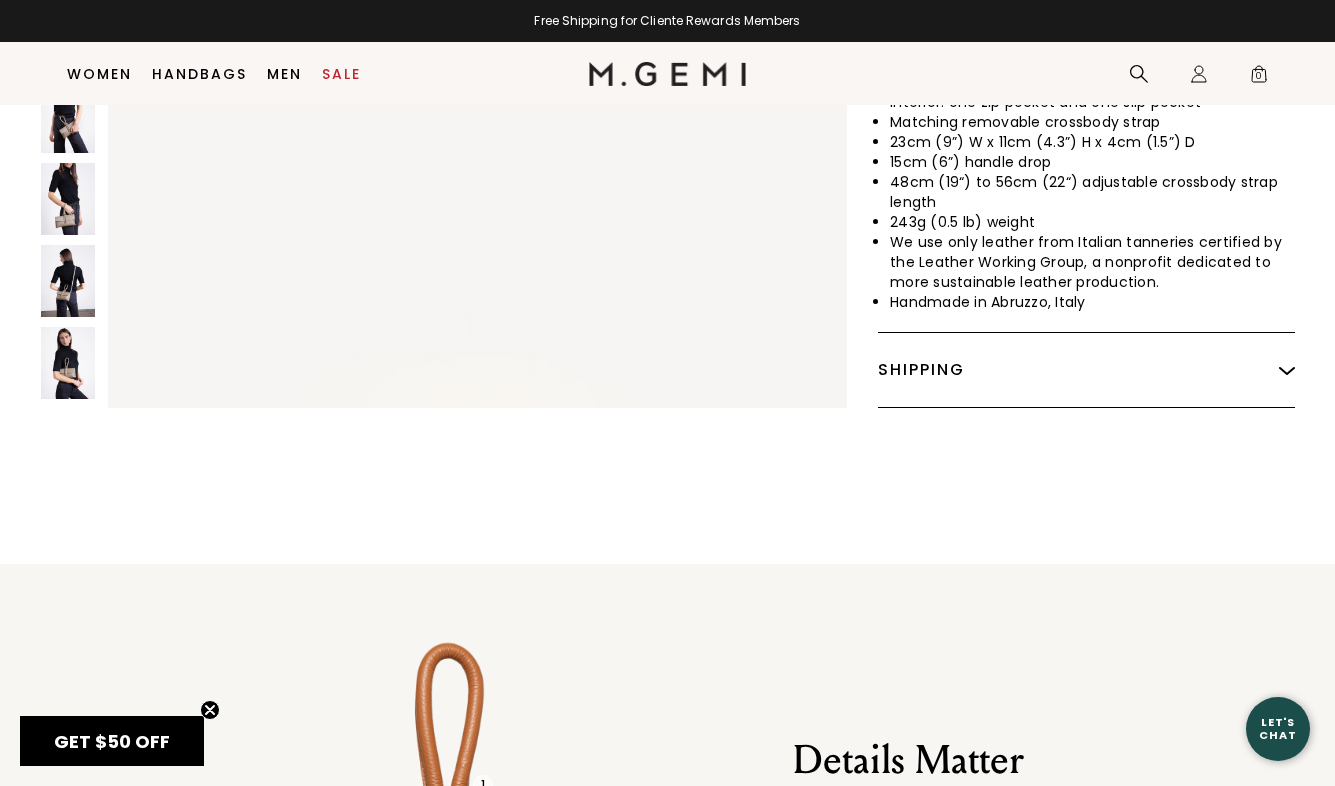 click at bounding box center [68, 363] 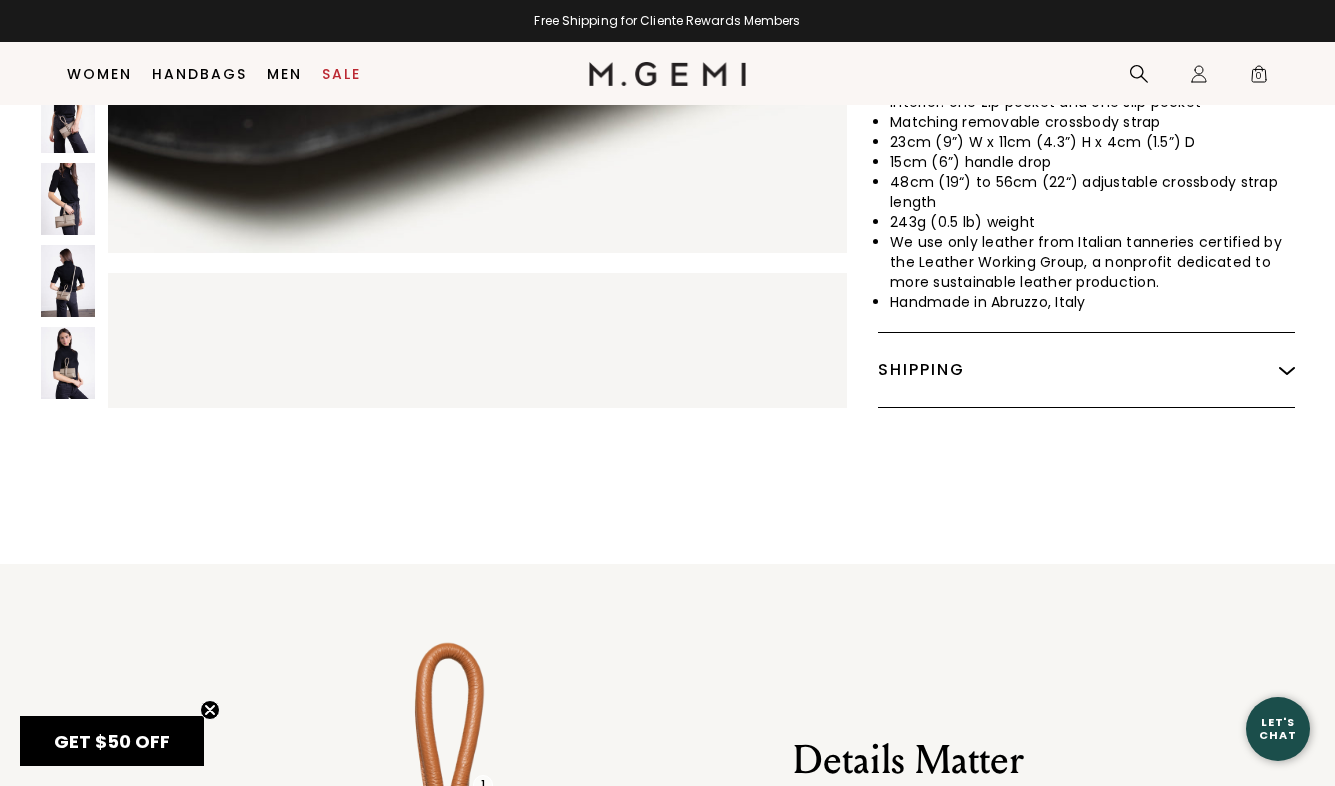 scroll, scrollTop: 4140, scrollLeft: 0, axis: vertical 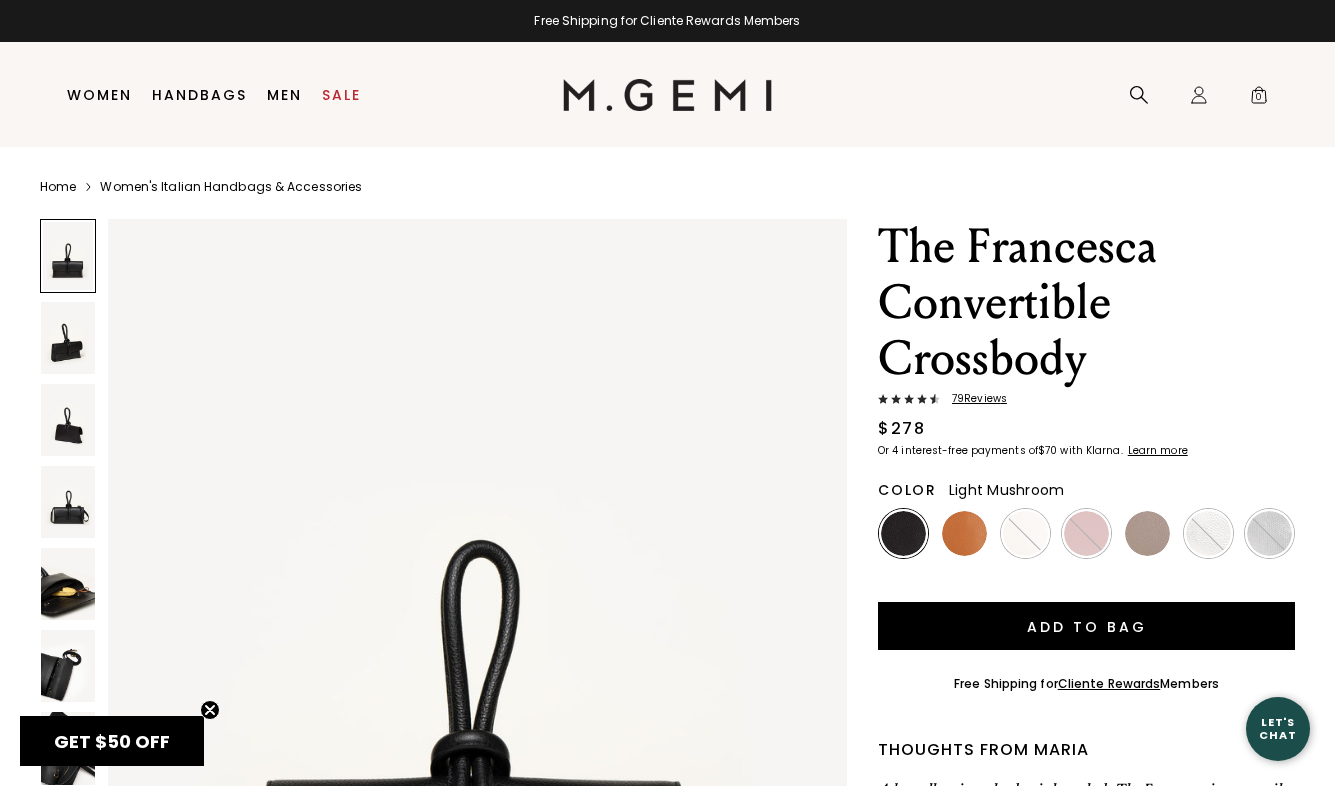click at bounding box center (1147, 533) 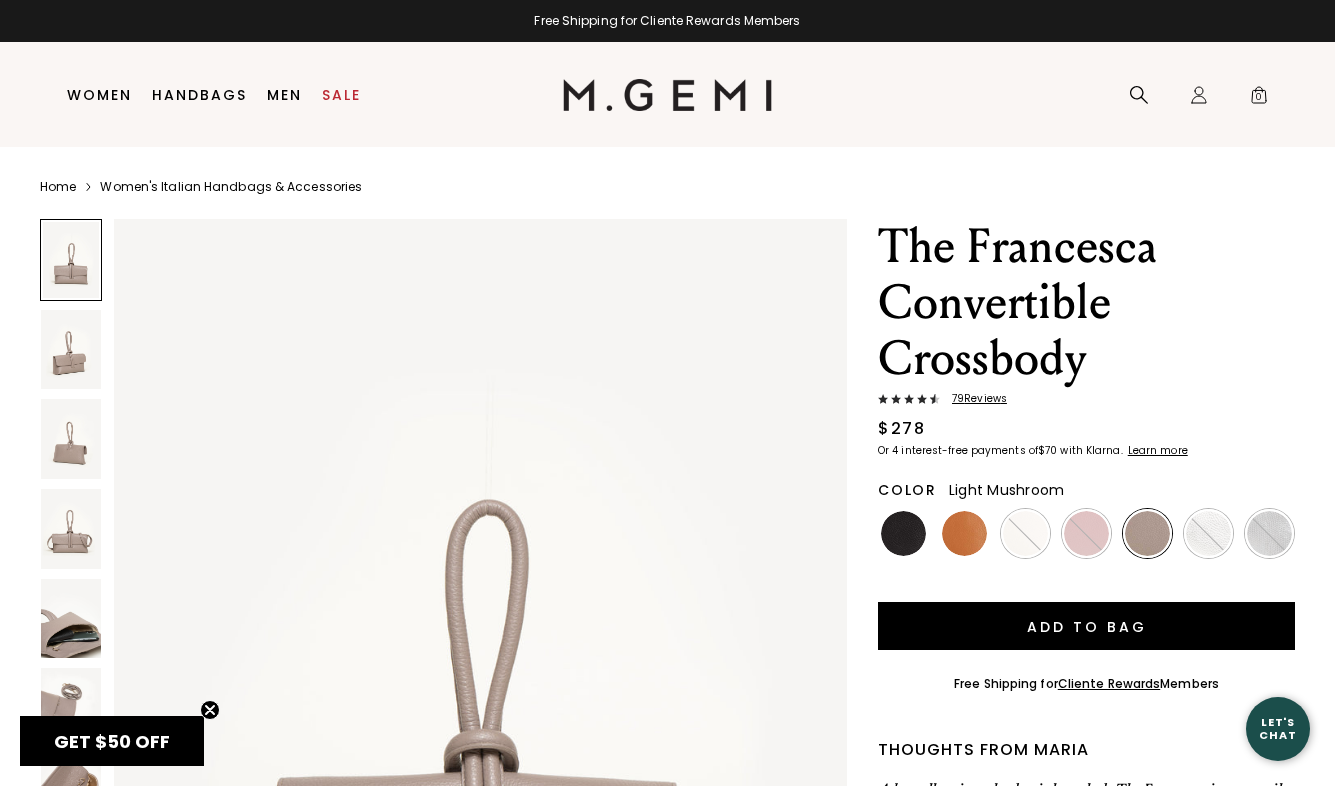 scroll, scrollTop: 0, scrollLeft: 0, axis: both 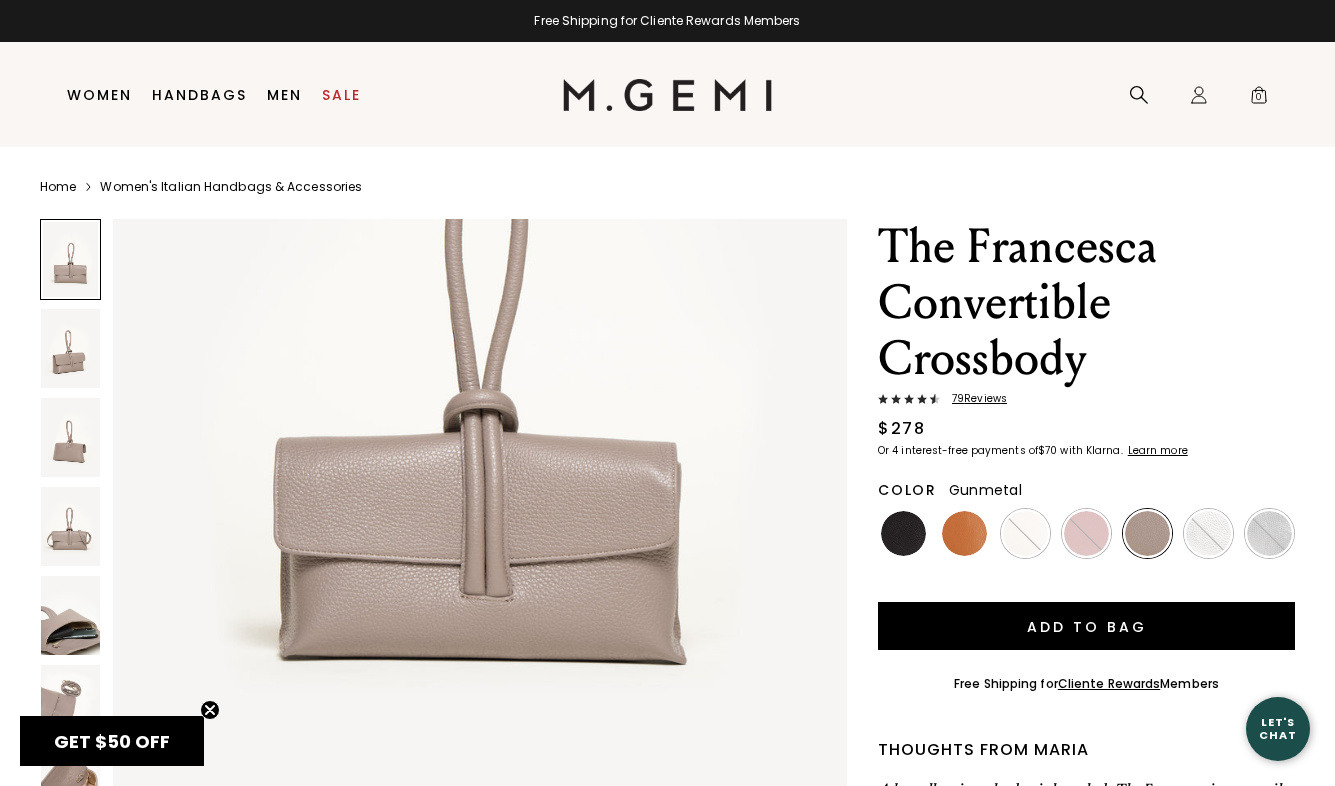 click at bounding box center [1269, 533] 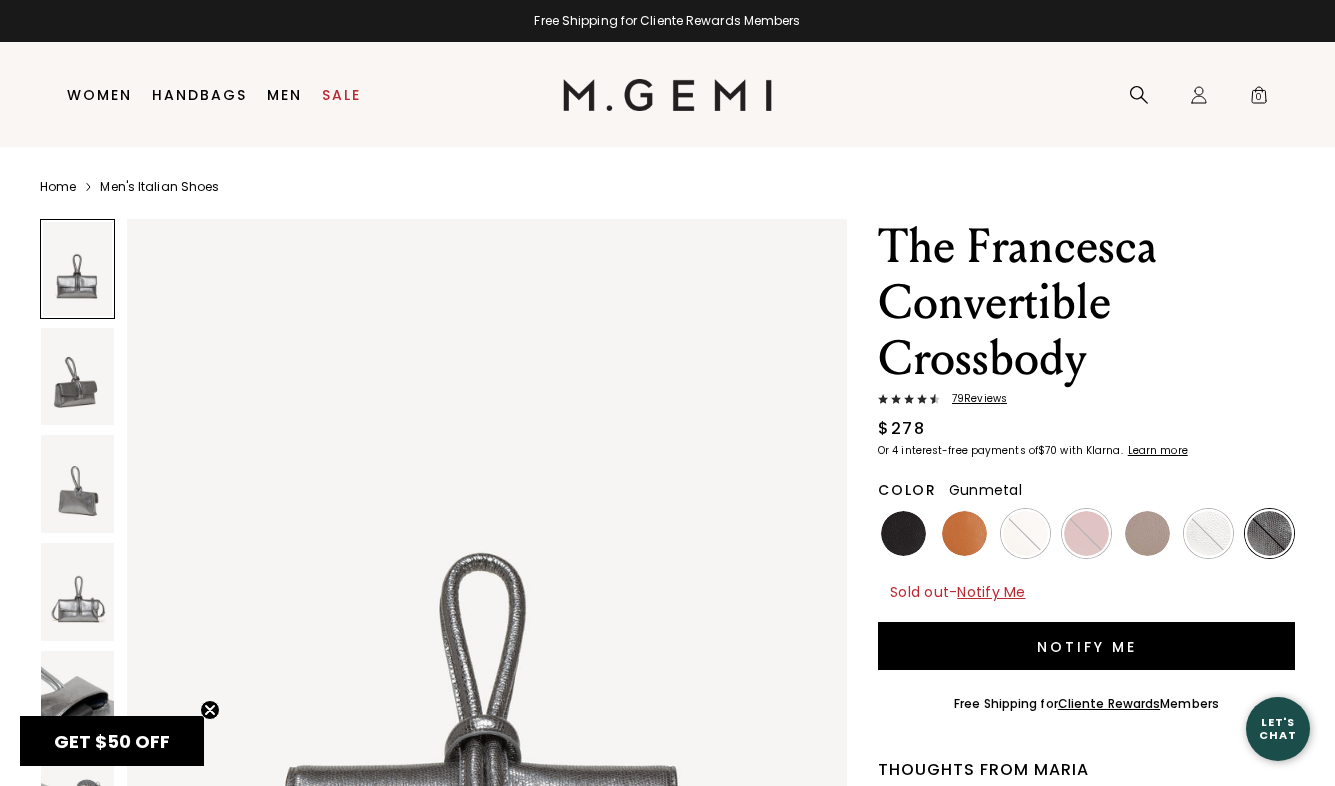 scroll, scrollTop: 0, scrollLeft: 0, axis: both 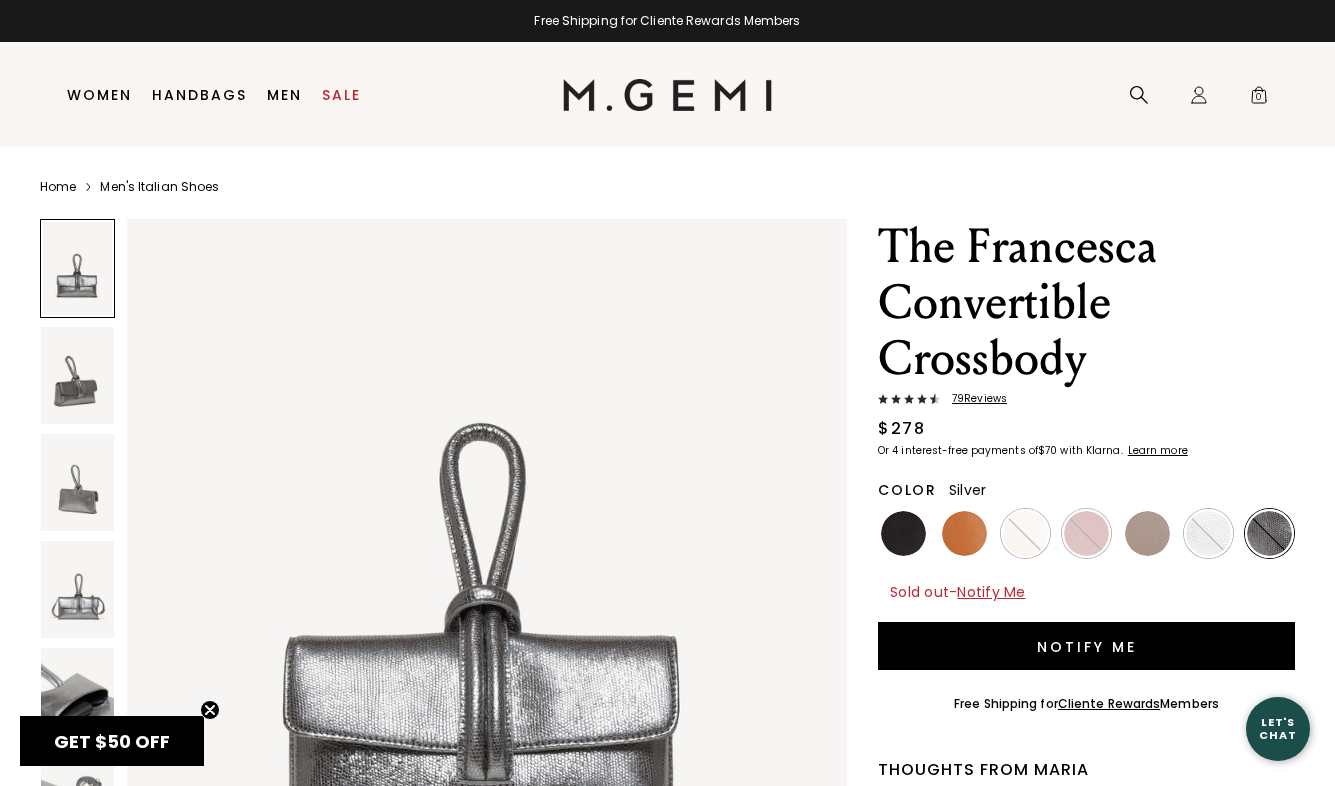 click at bounding box center (1208, 533) 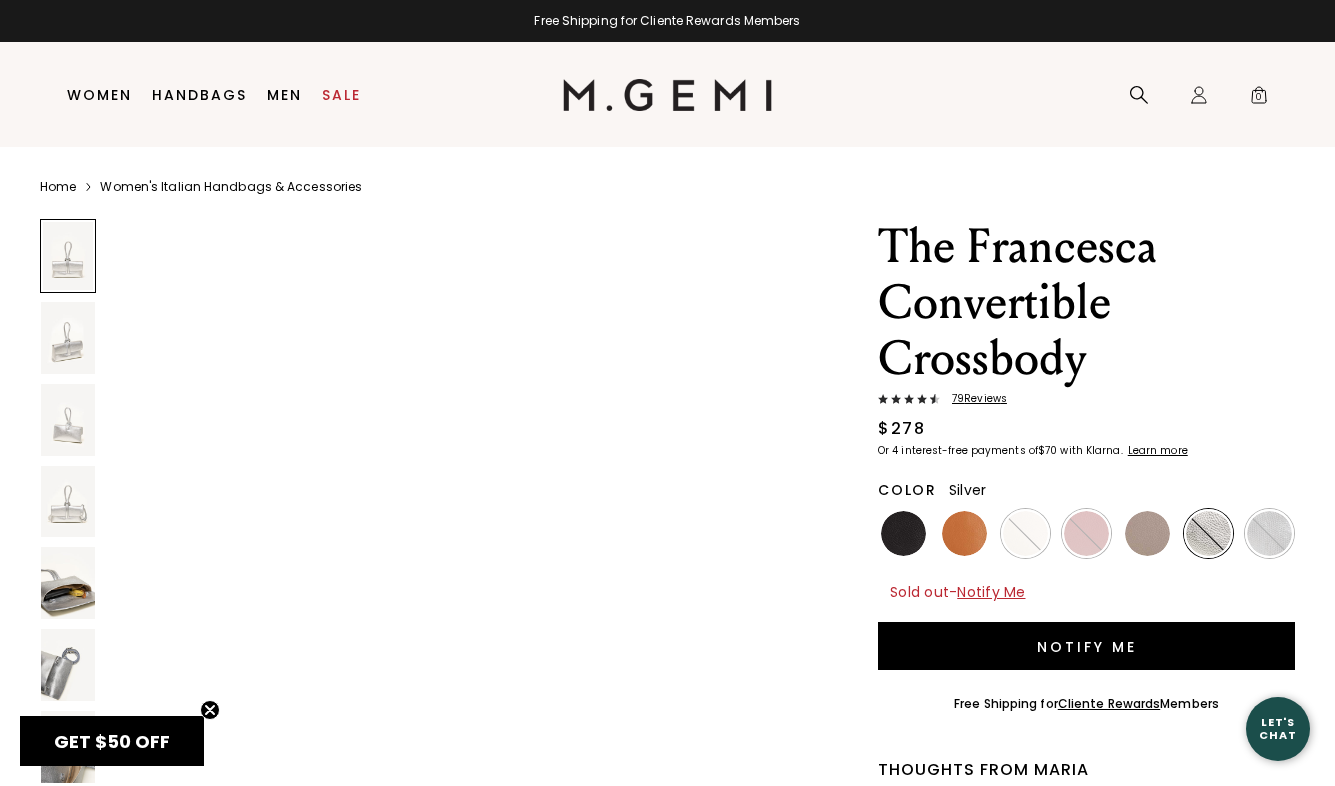 scroll, scrollTop: 0, scrollLeft: 0, axis: both 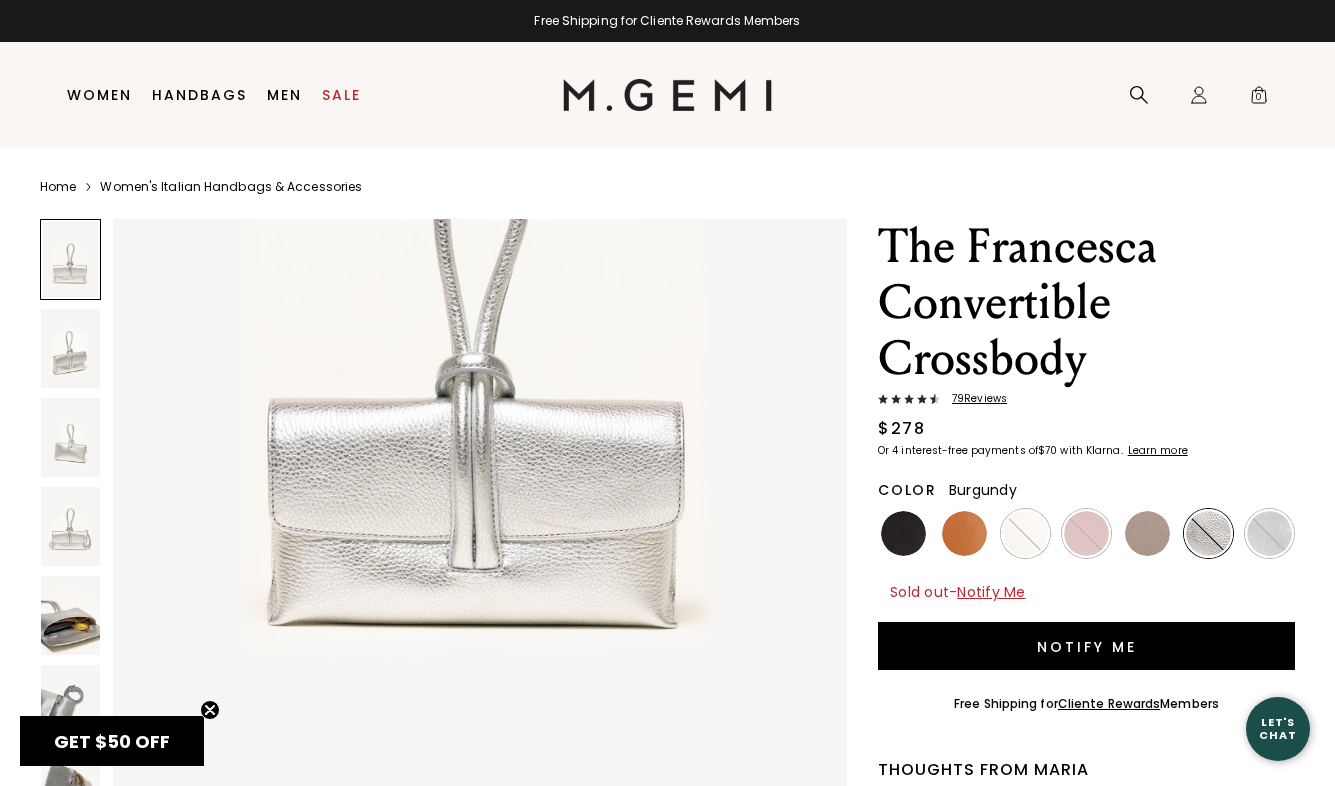 click at bounding box center [1086, 533] 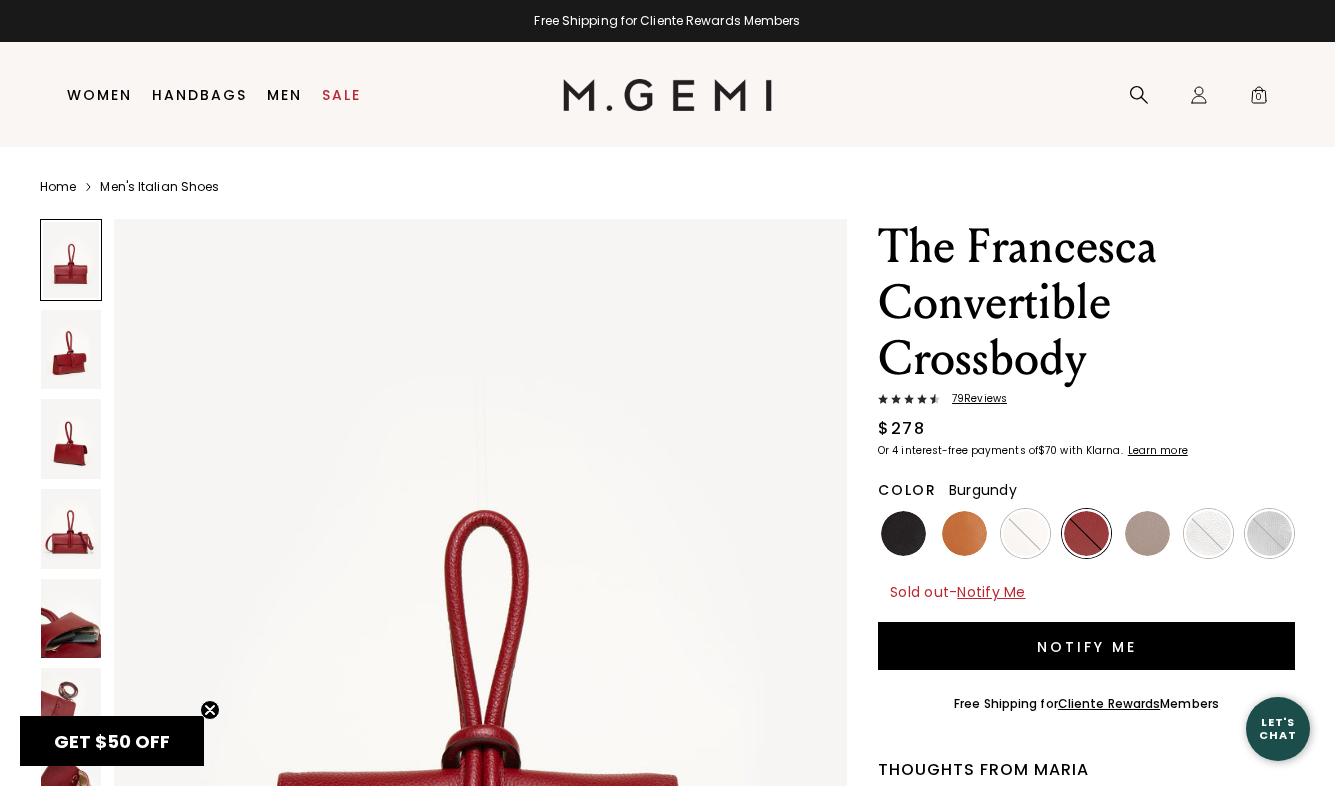 scroll, scrollTop: 0, scrollLeft: 0, axis: both 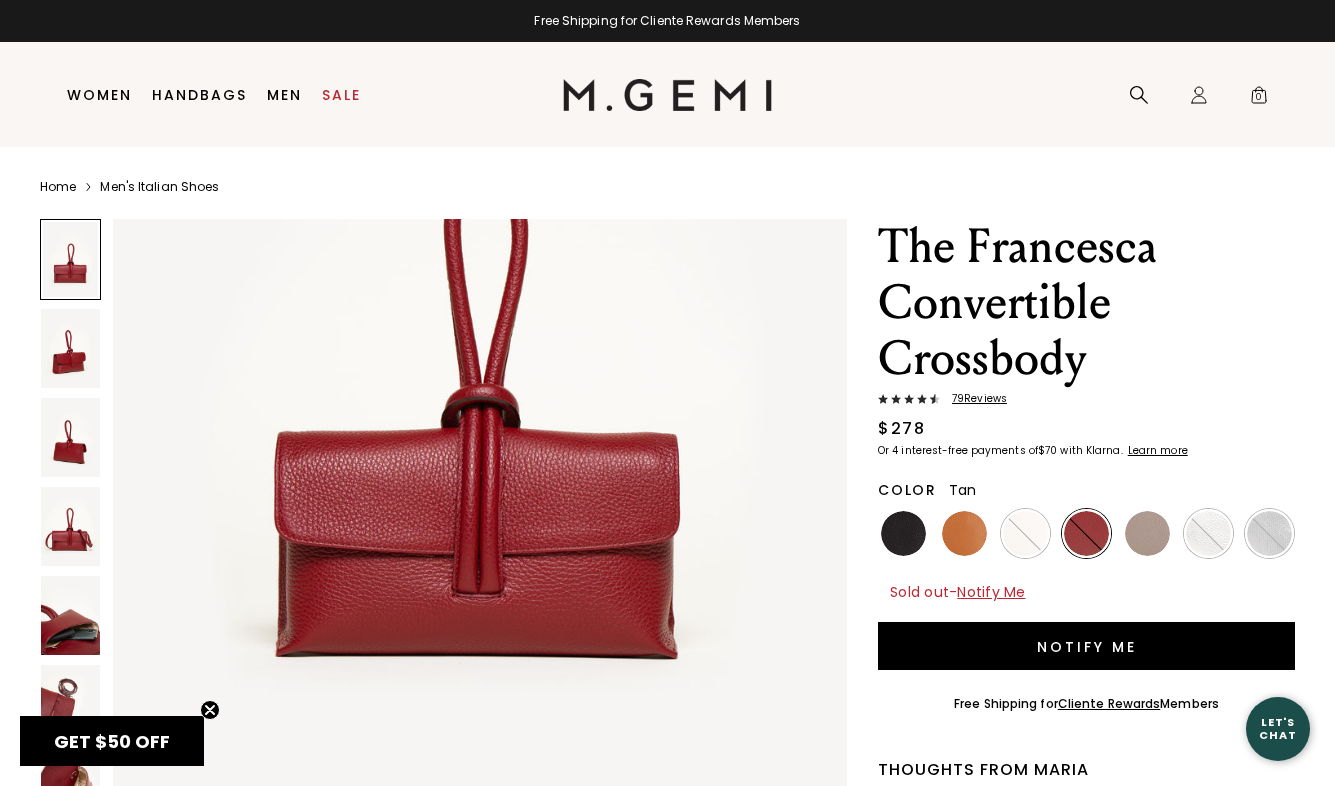 click at bounding box center (964, 533) 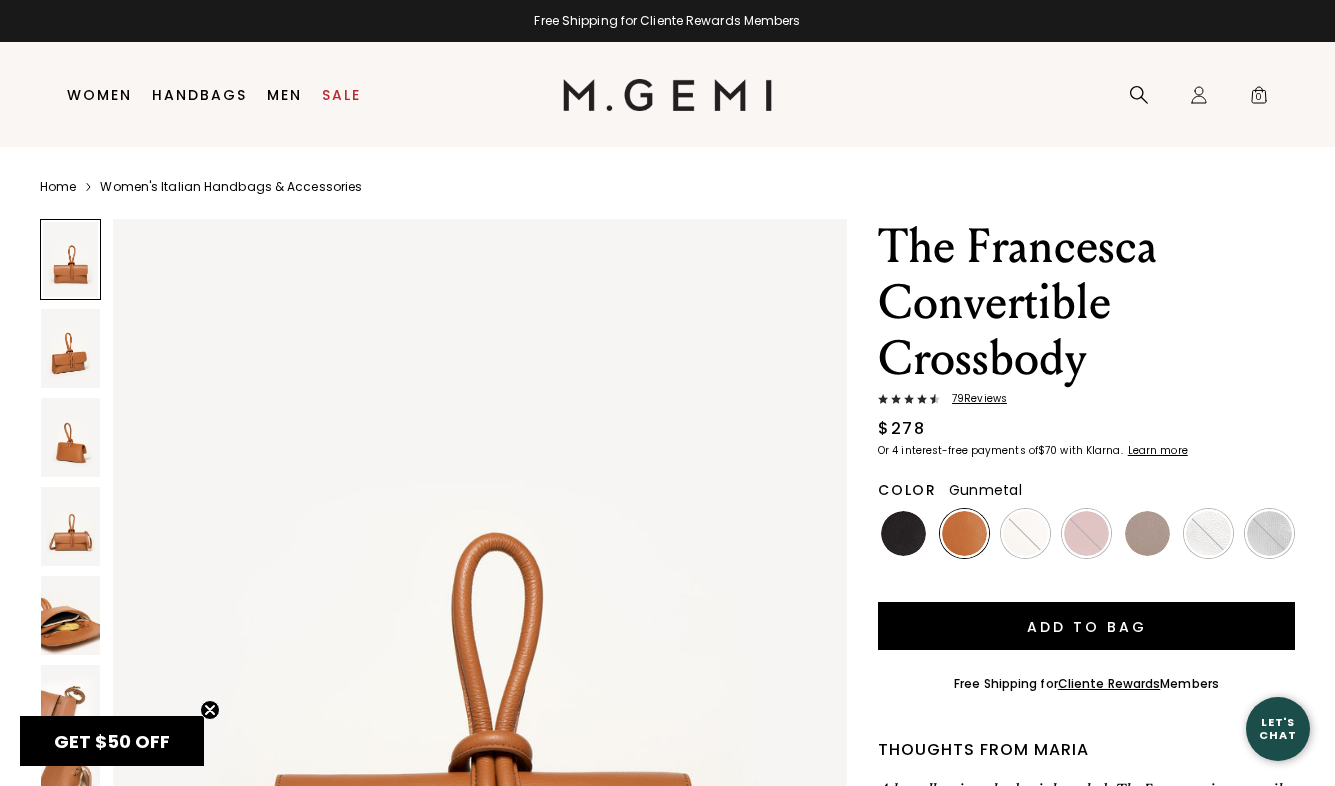scroll, scrollTop: 0, scrollLeft: 0, axis: both 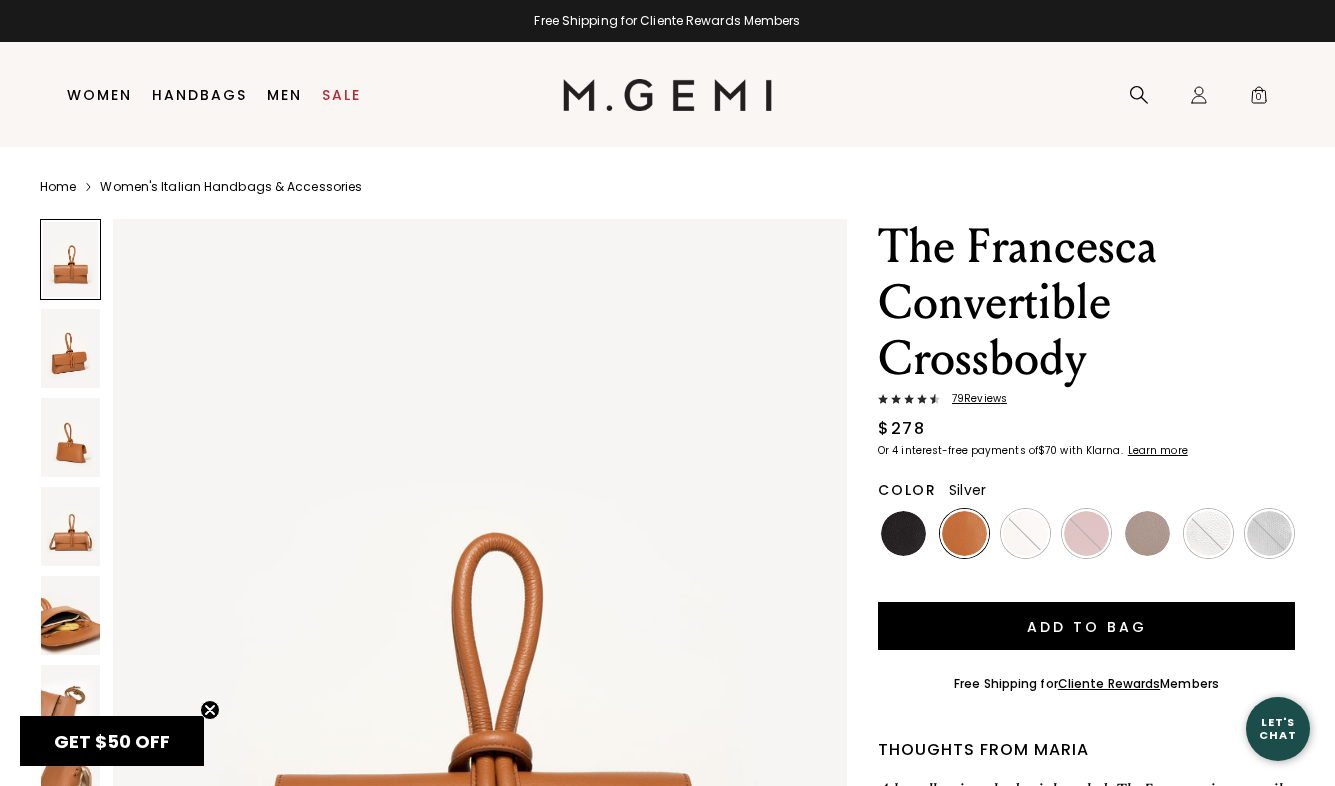 click at bounding box center [1208, 533] 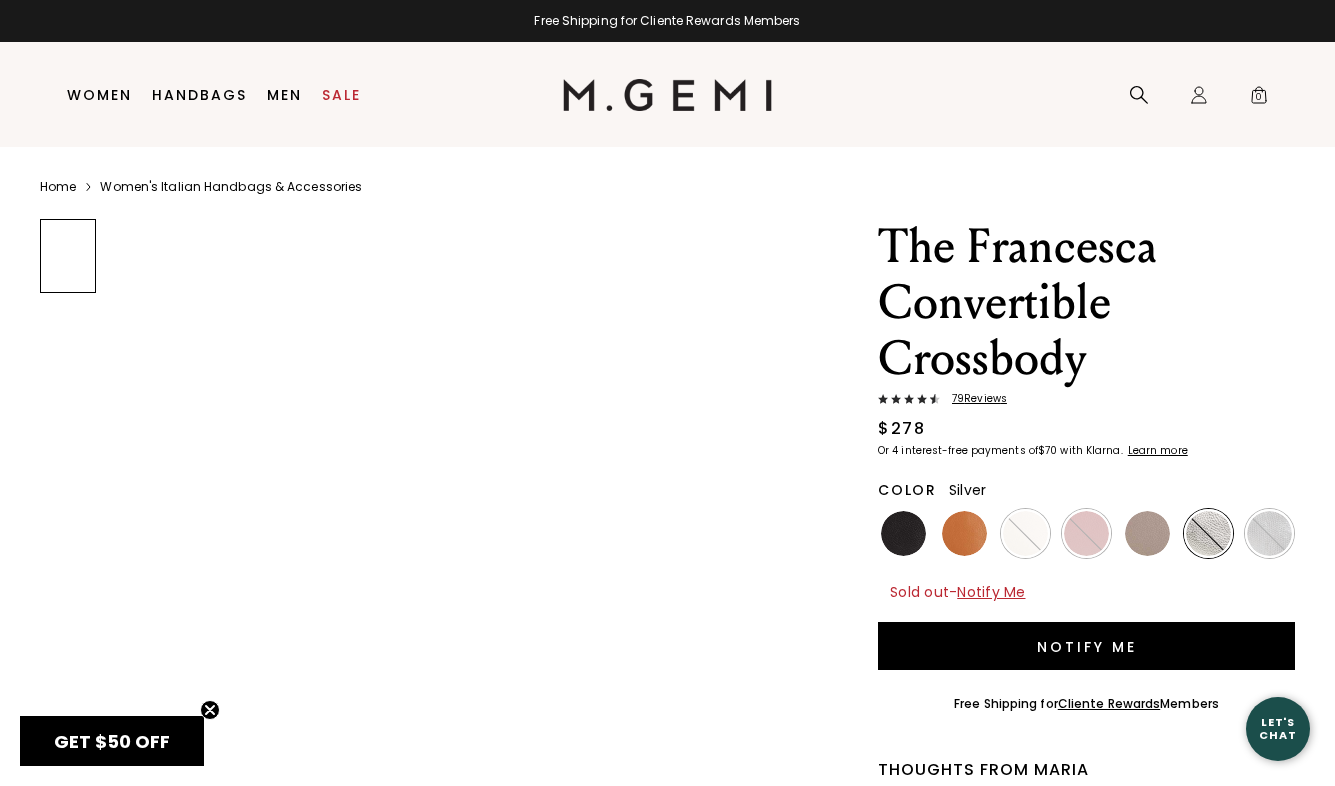 scroll, scrollTop: 0, scrollLeft: 0, axis: both 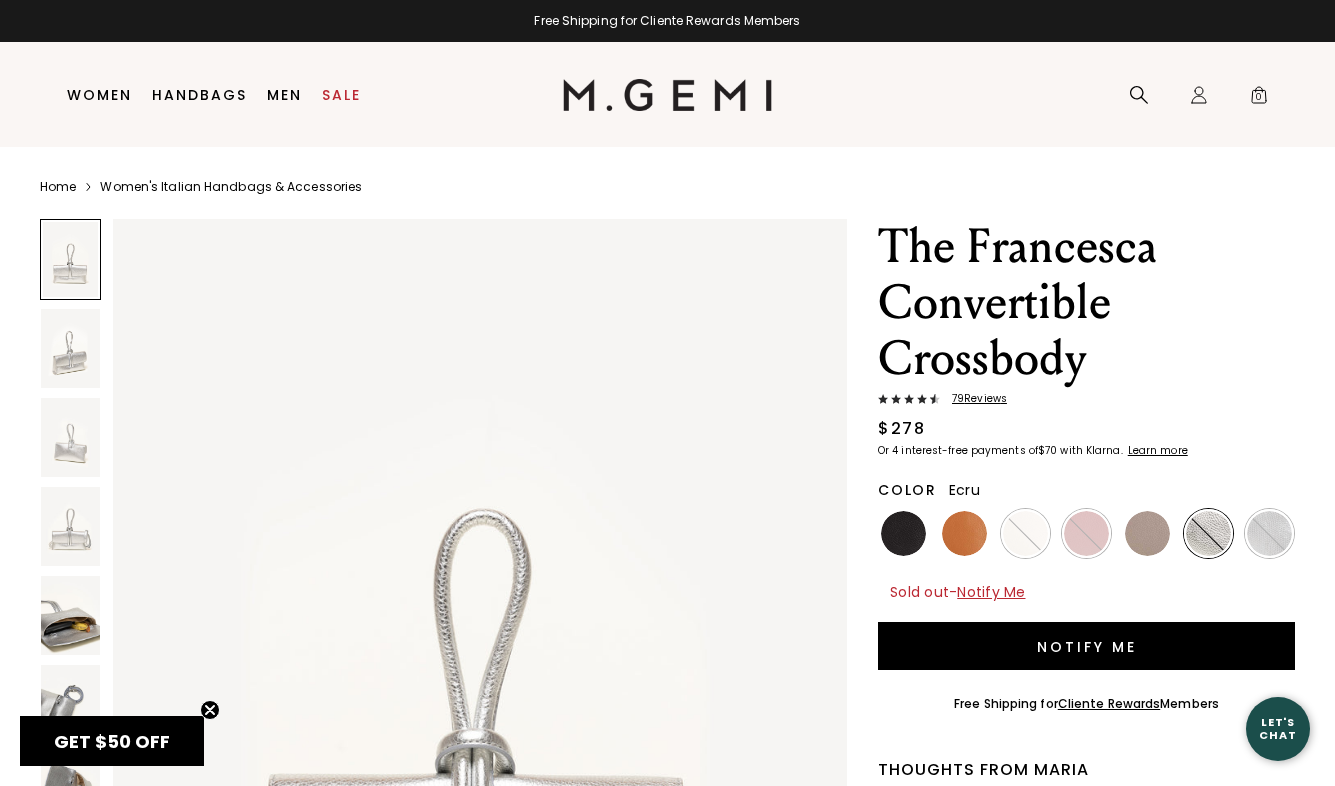 click at bounding box center [1025, 533] 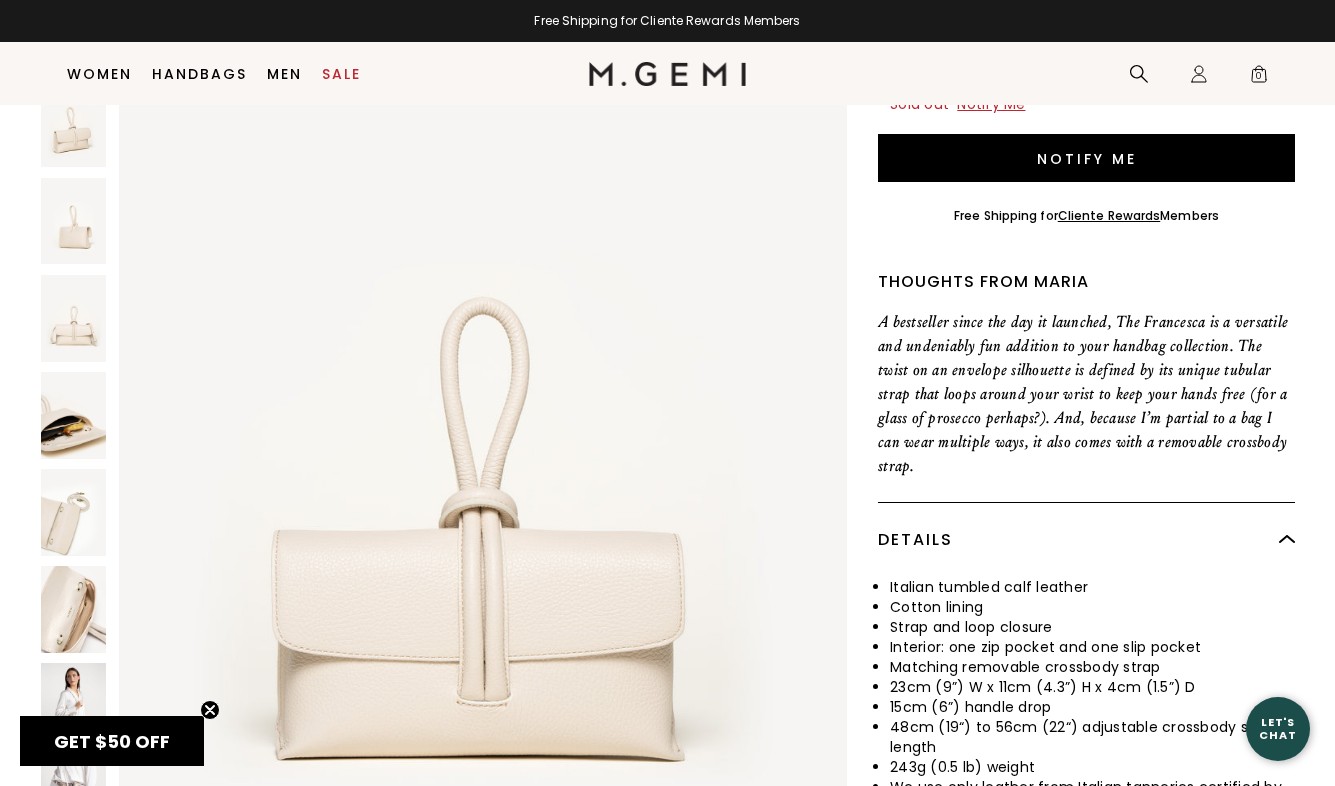 scroll, scrollTop: 452, scrollLeft: 0, axis: vertical 